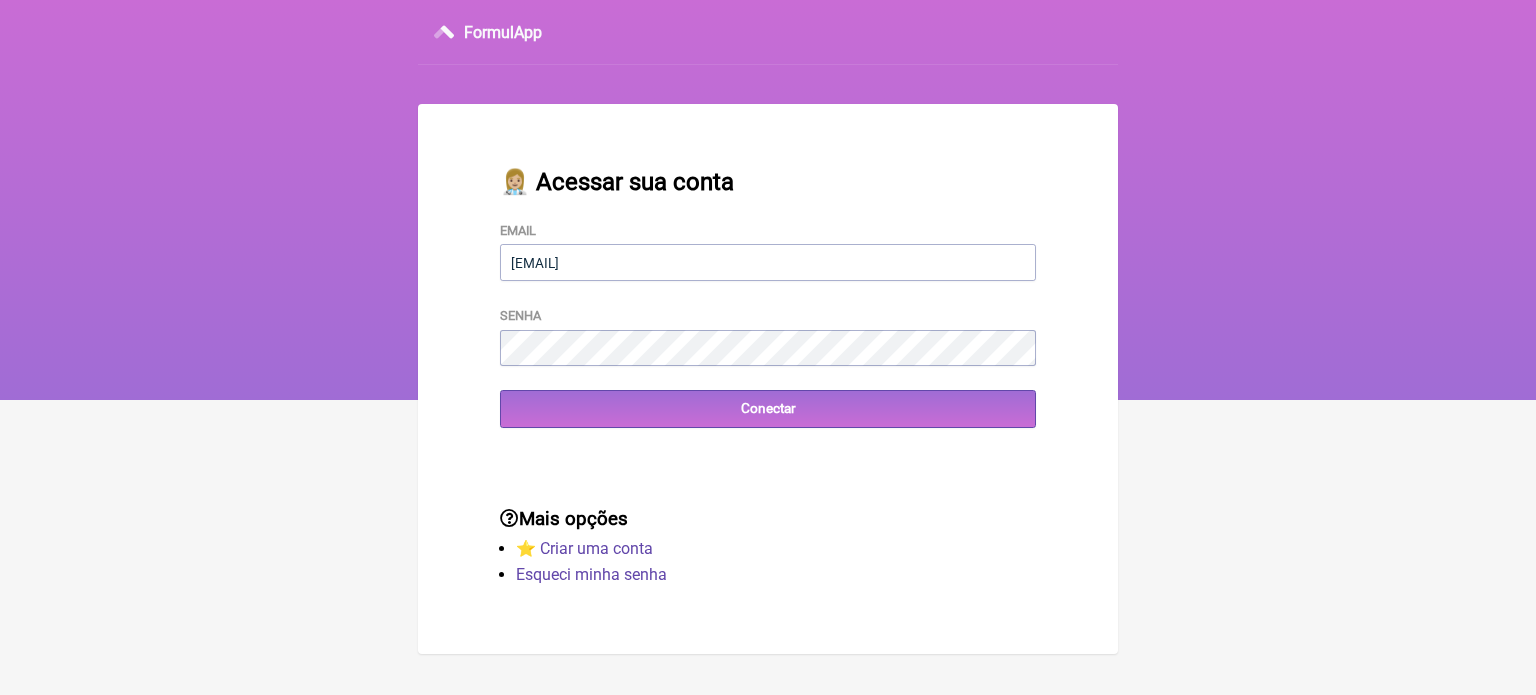 scroll, scrollTop: 0, scrollLeft: 0, axis: both 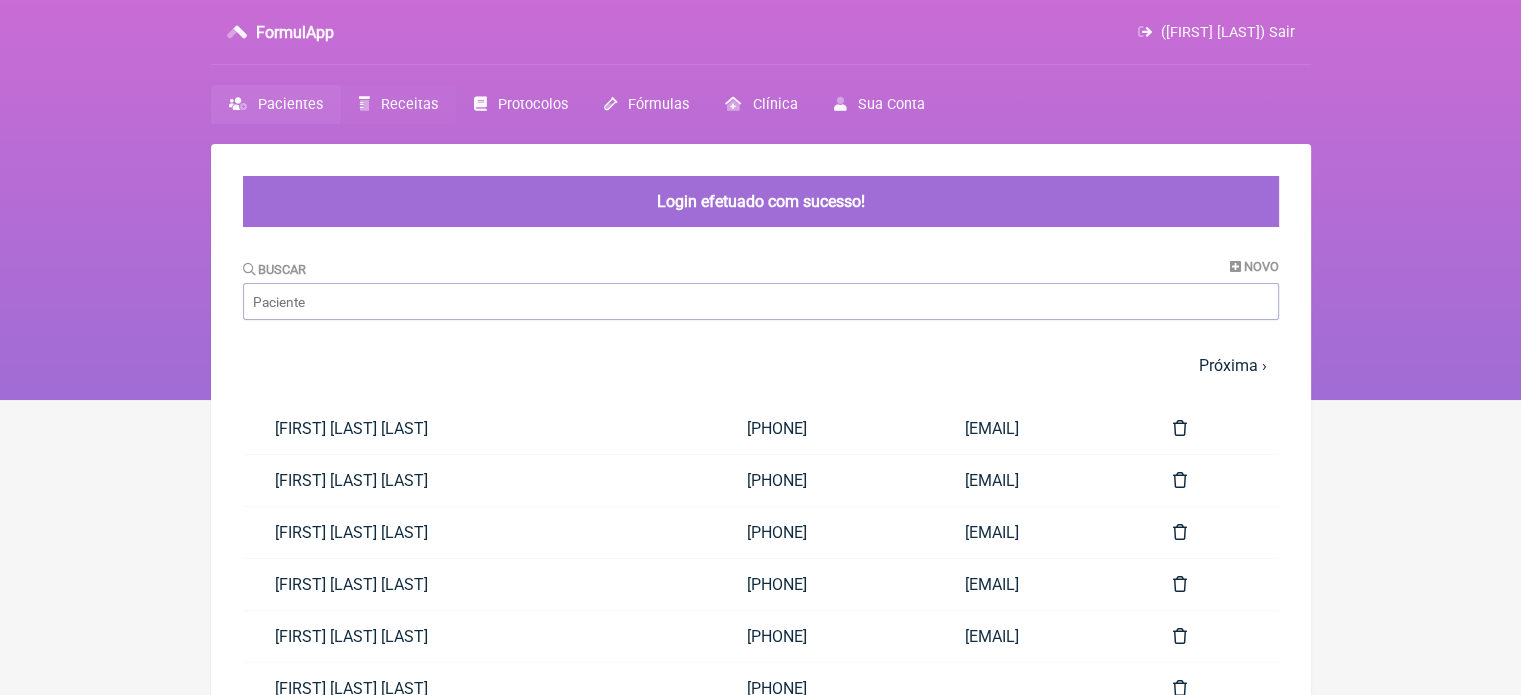 click on "Receitas" at bounding box center (409, 104) 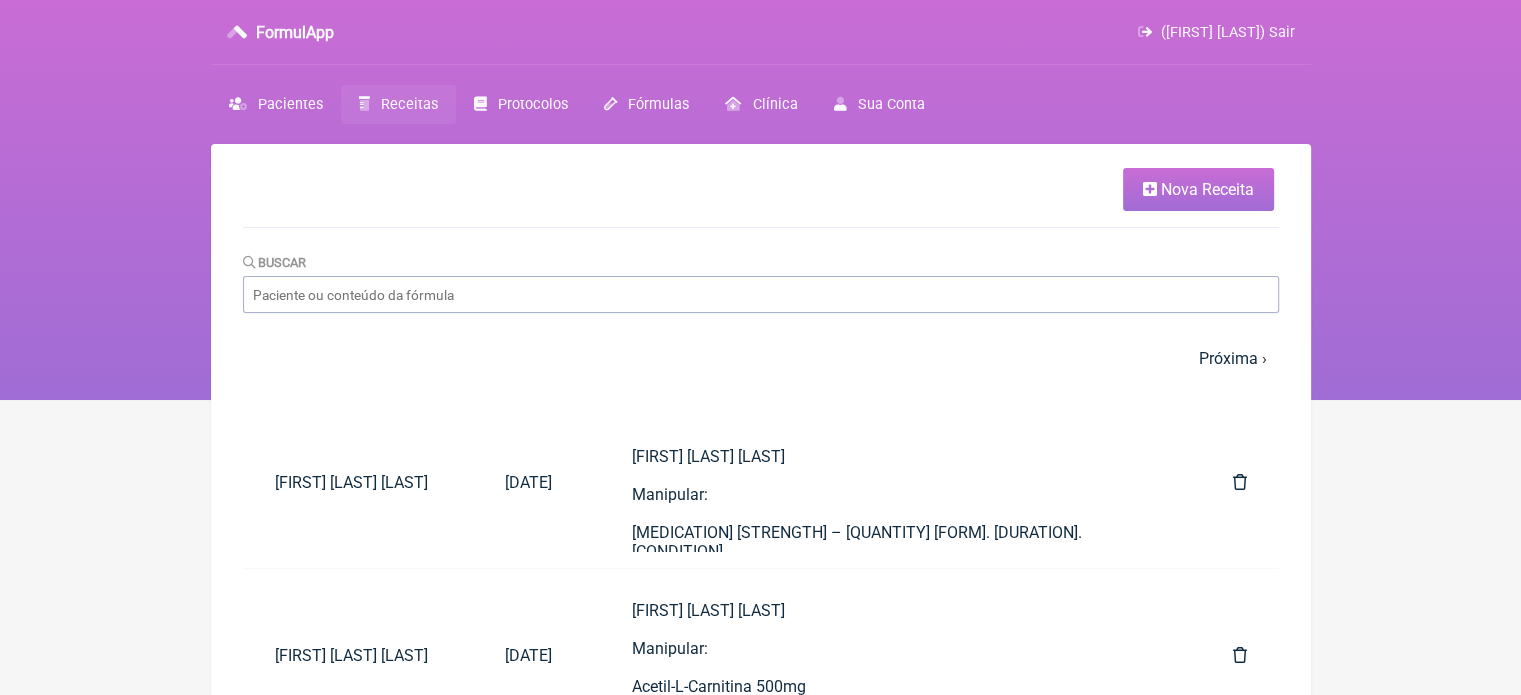 click on "Nova Receita" at bounding box center (1207, 189) 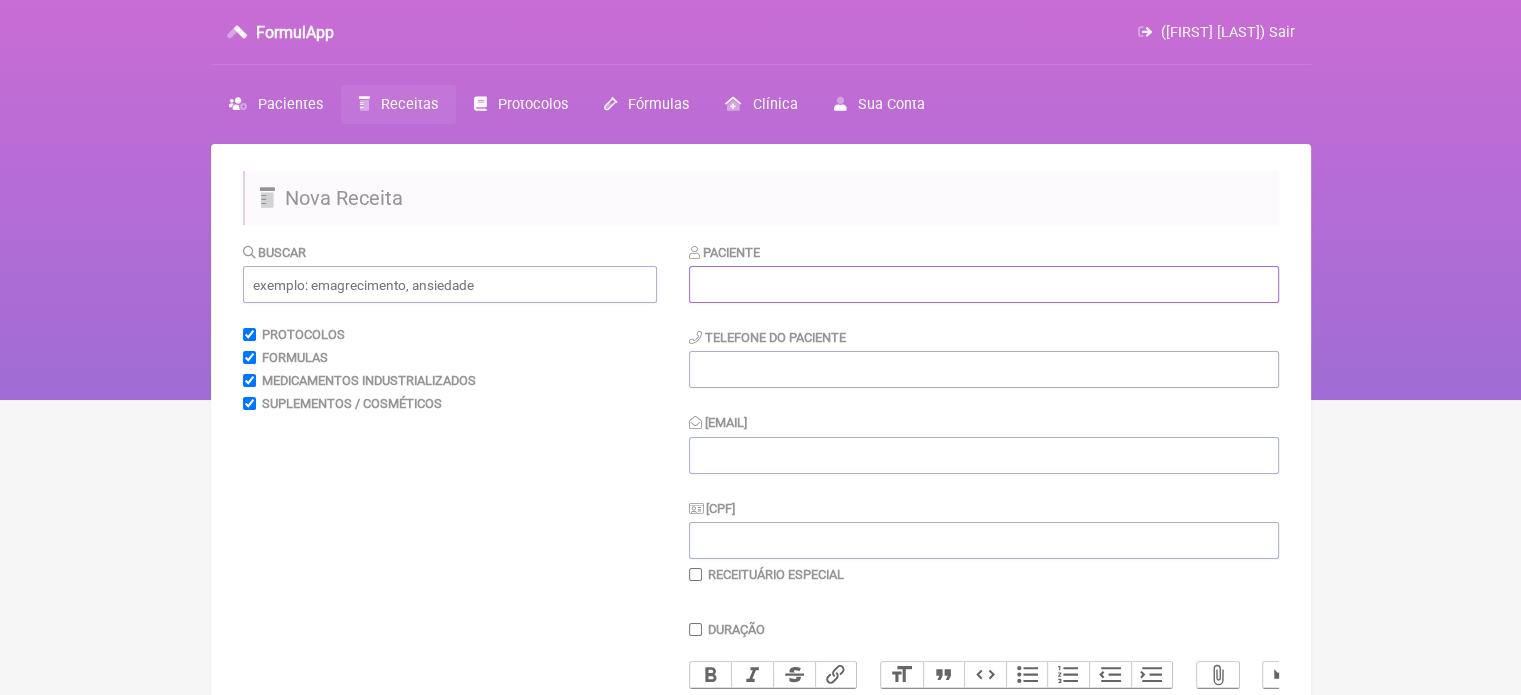 click at bounding box center (984, 284) 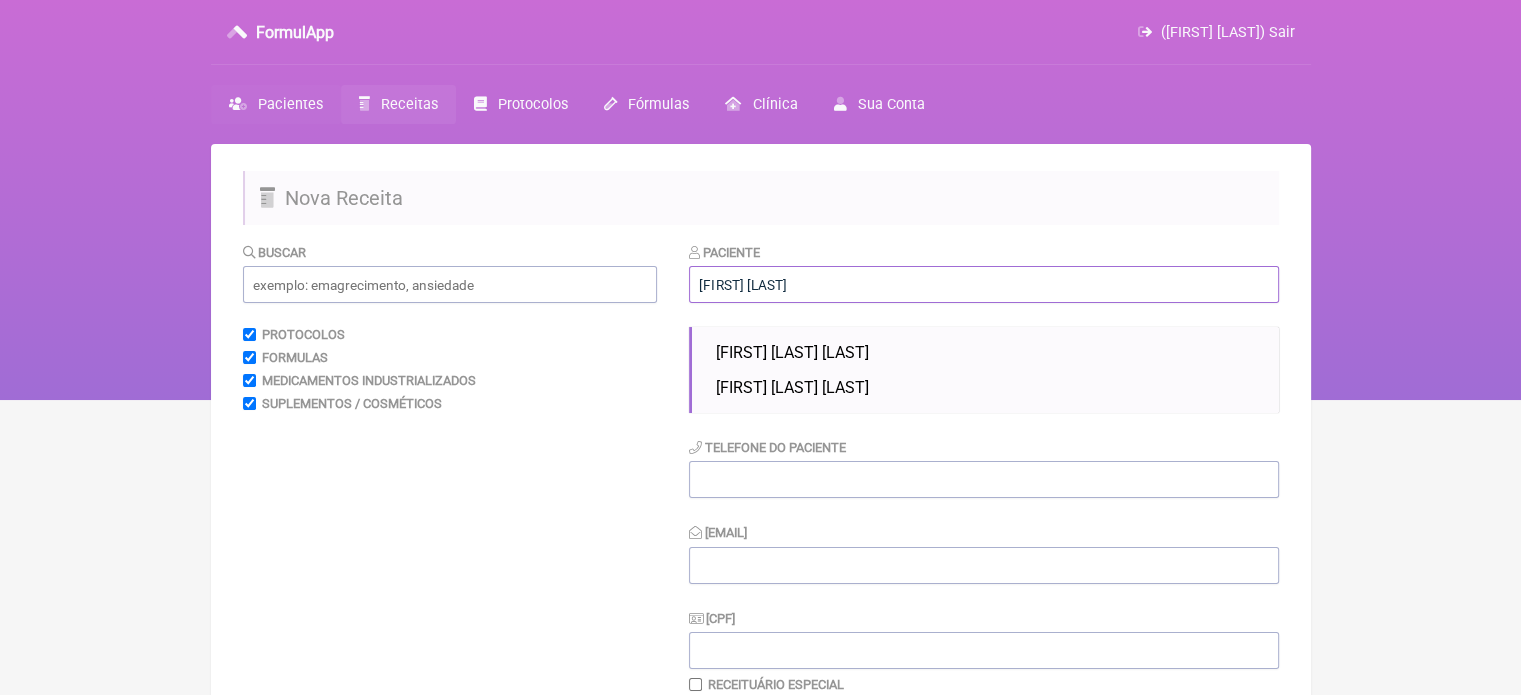 type on "[FIRST] [LAST]" 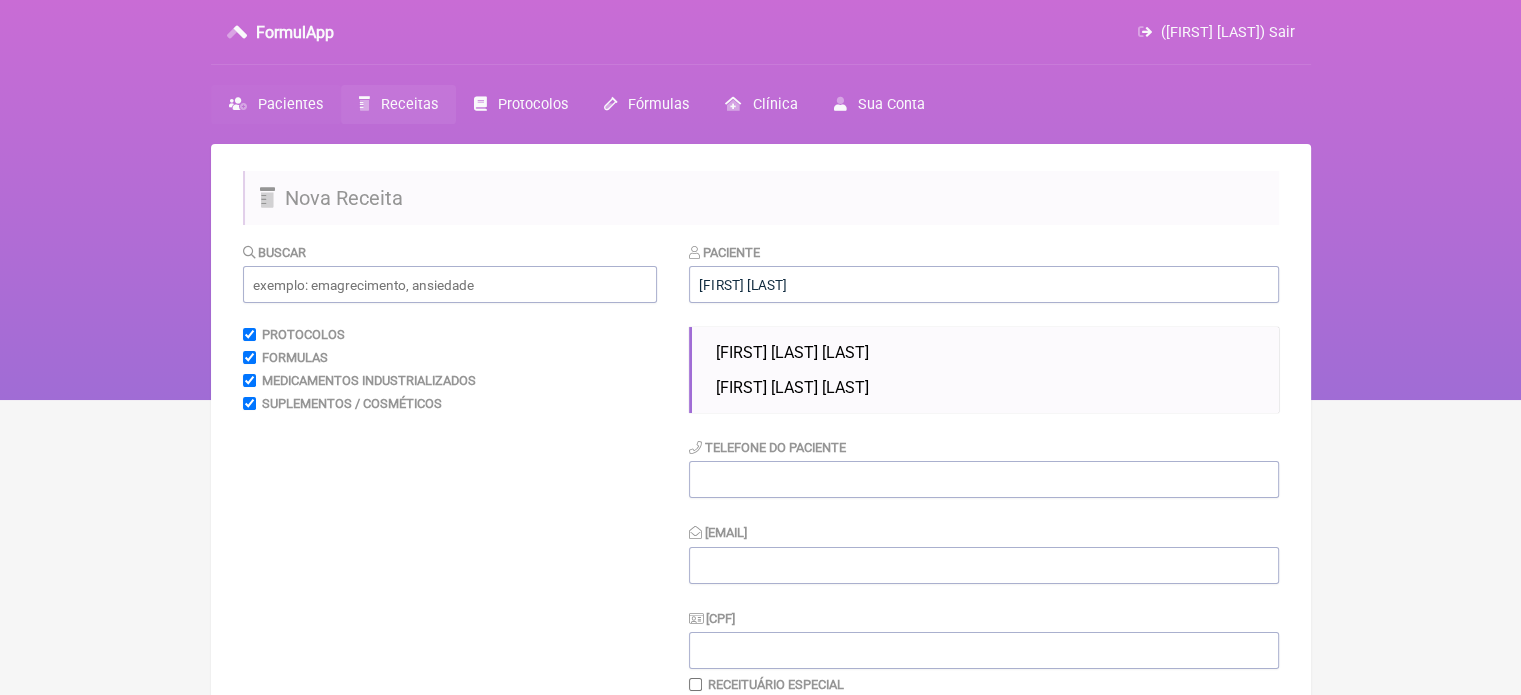click on "Pacientes" at bounding box center [290, 104] 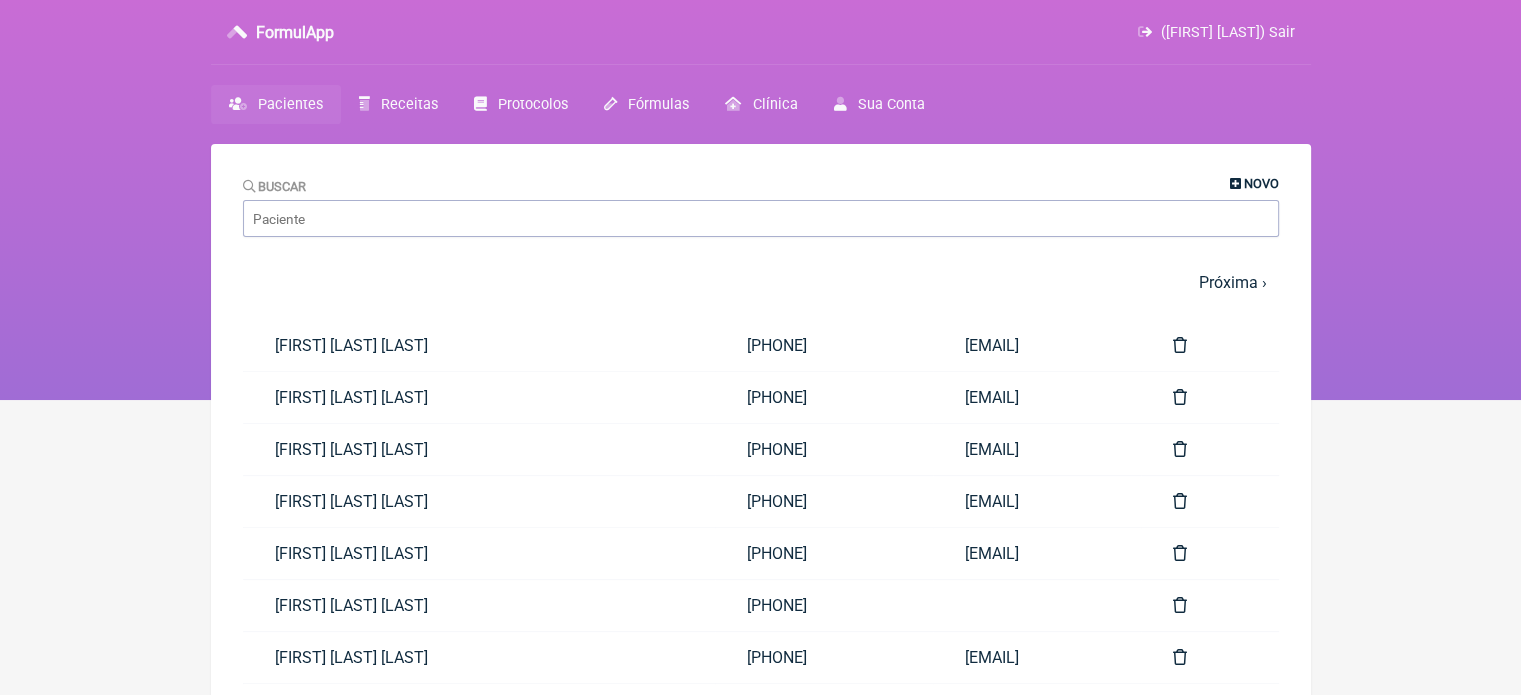 click on "Novo" at bounding box center [1261, 183] 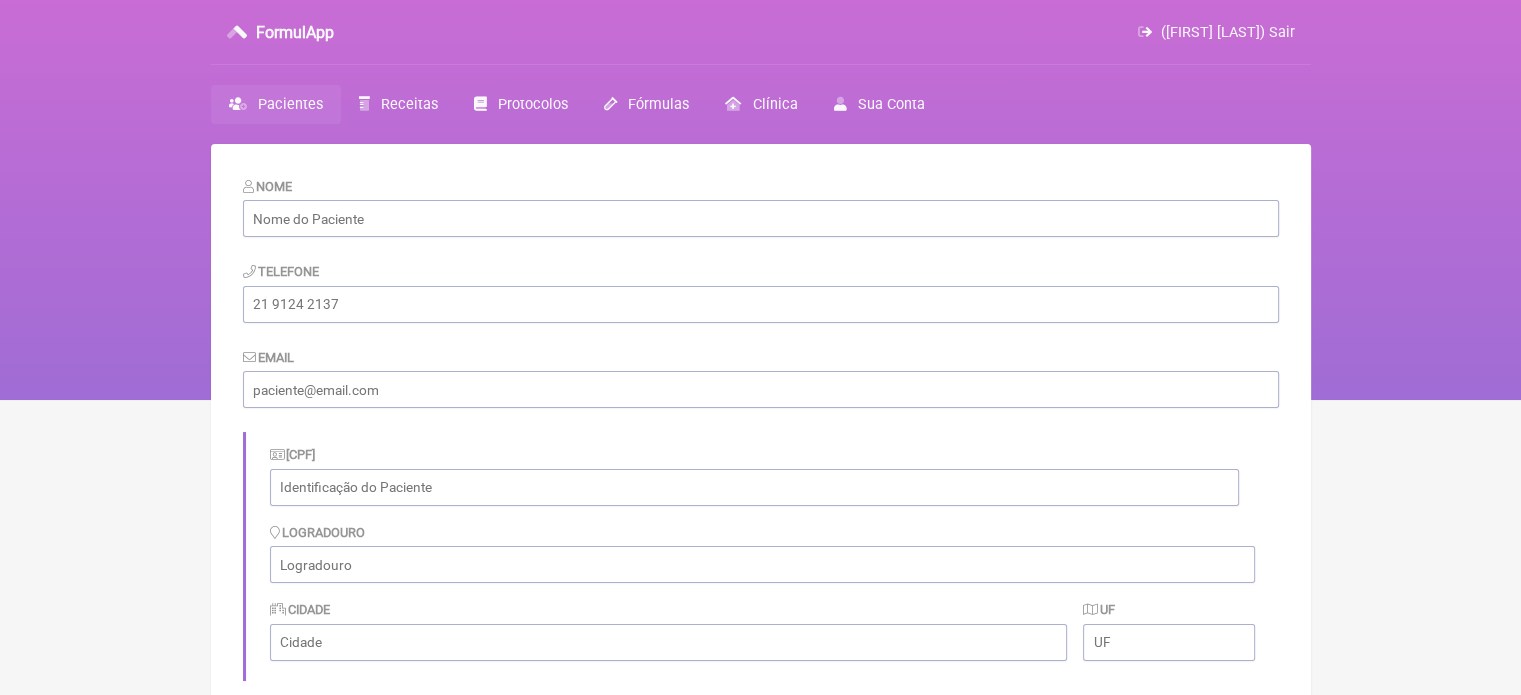 click on "Save" at bounding box center (761, 583) 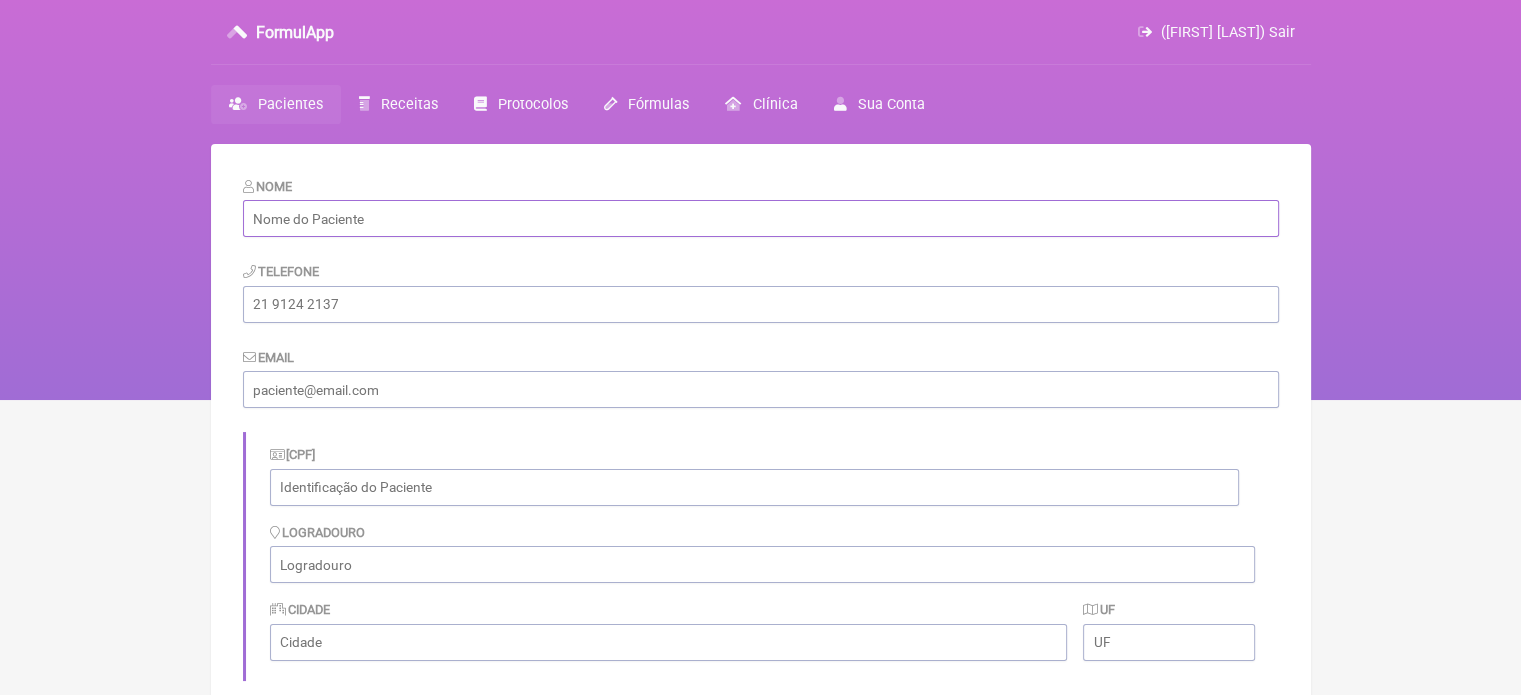click at bounding box center (761, 218) 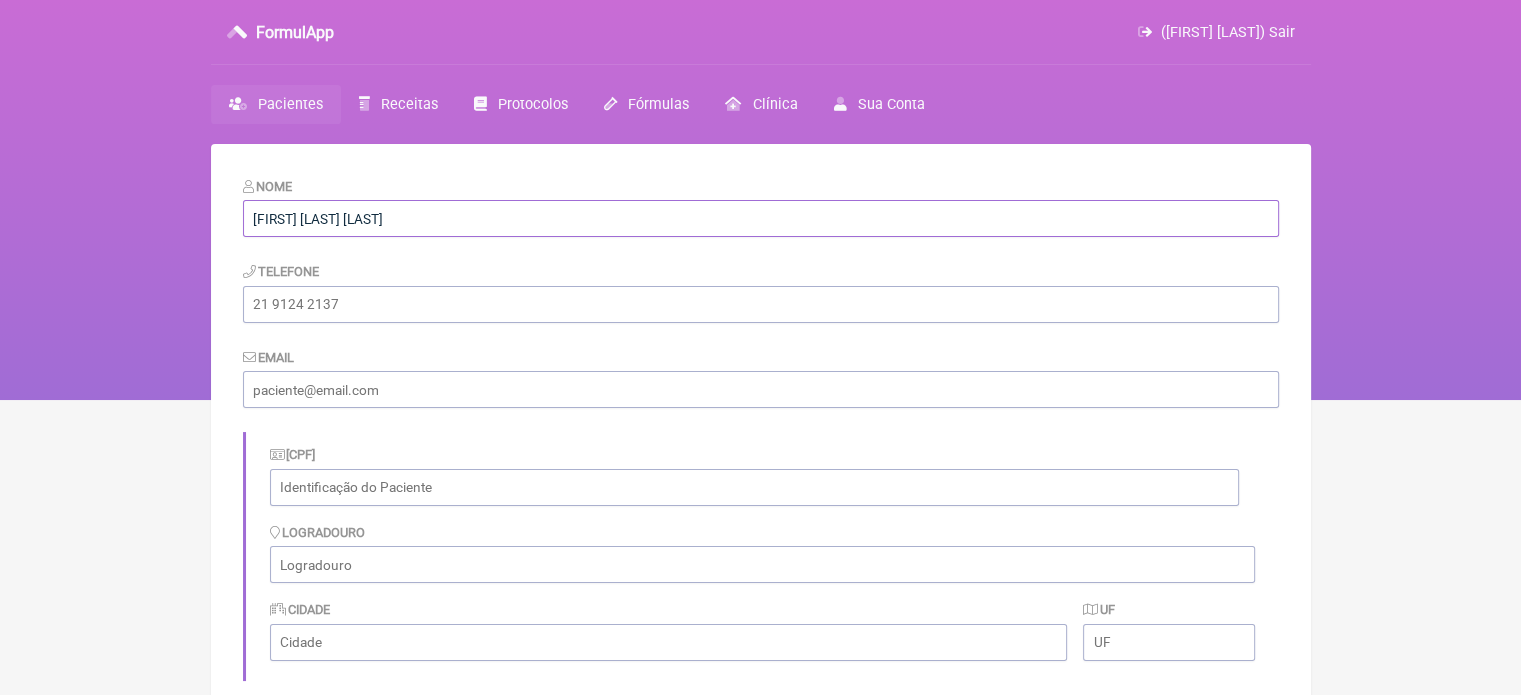 type on "[FIRST] [LAST] [LAST]" 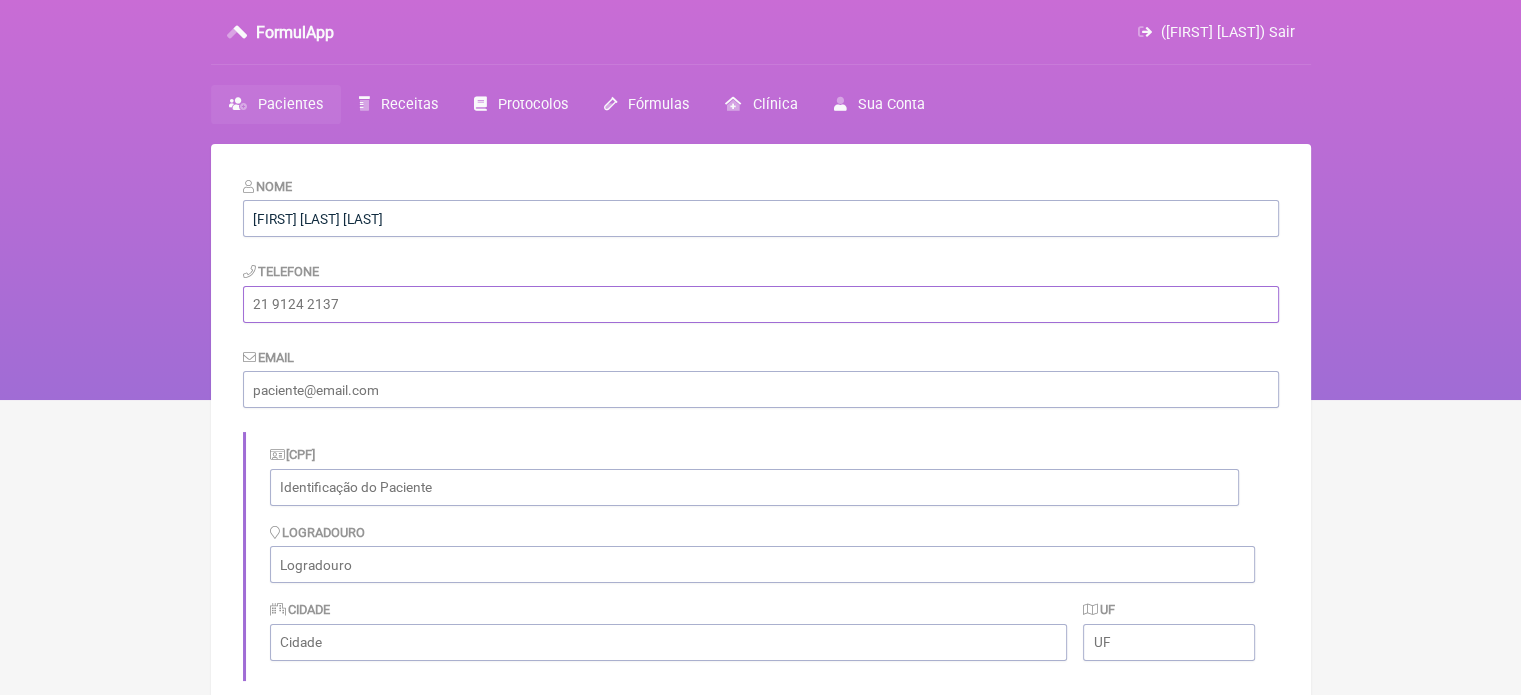 drag, startPoint x: 344, startPoint y: 291, endPoint x: 351, endPoint y: 299, distance: 10.630146 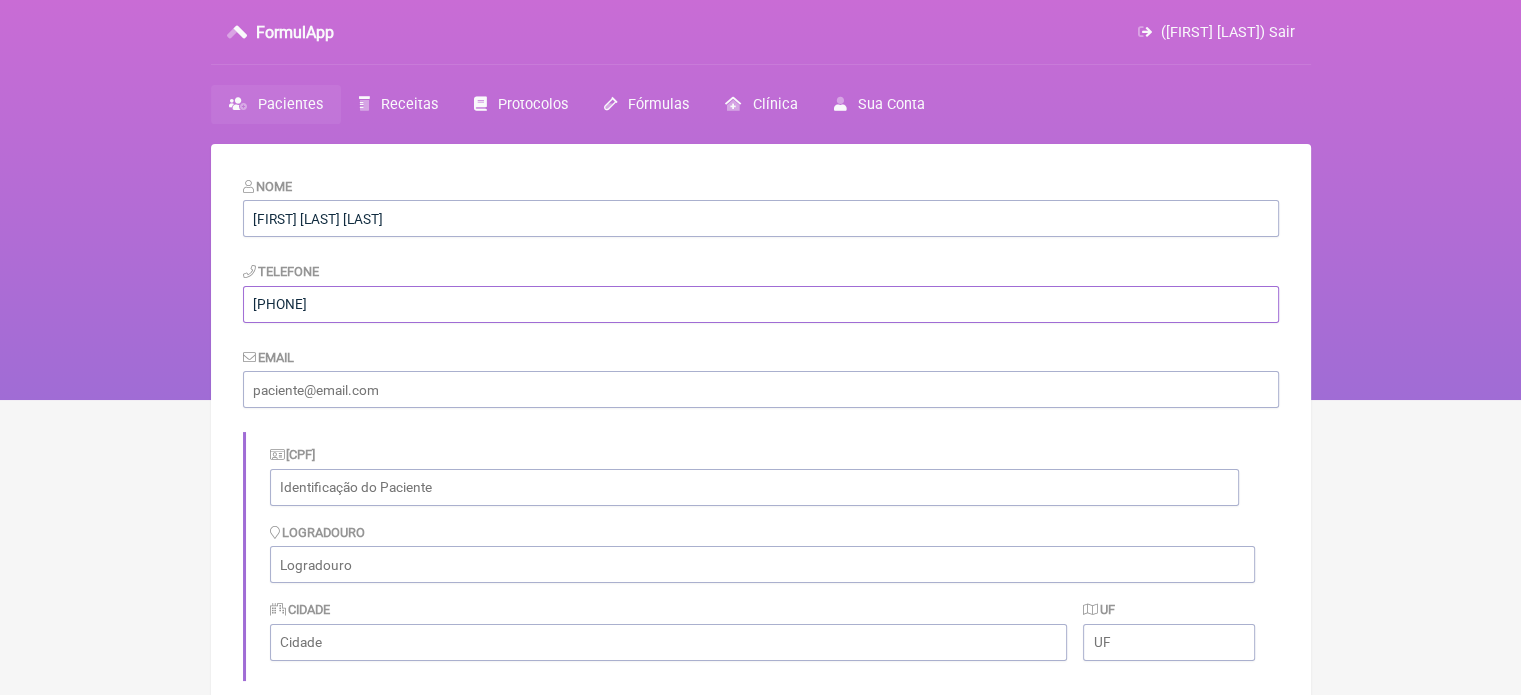 type on "[PHONE]" 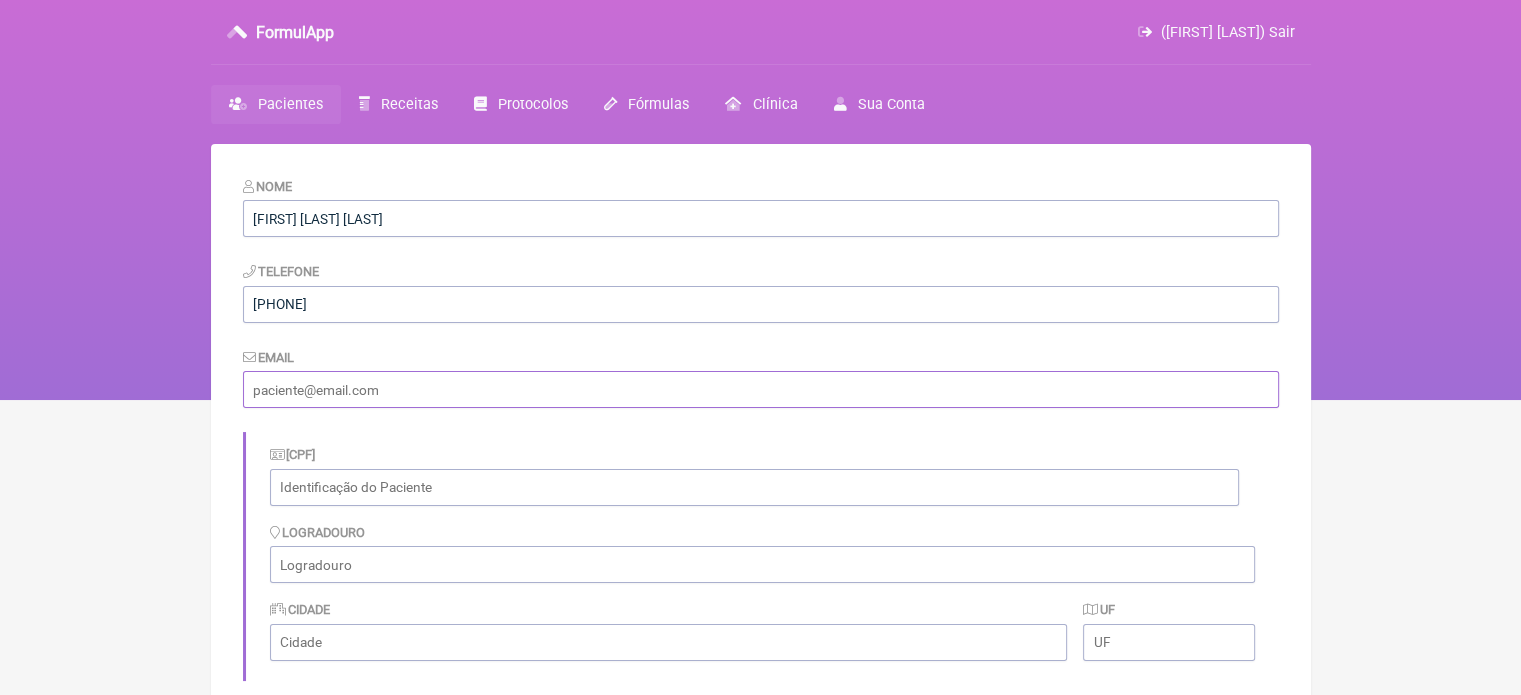 click at bounding box center [761, 389] 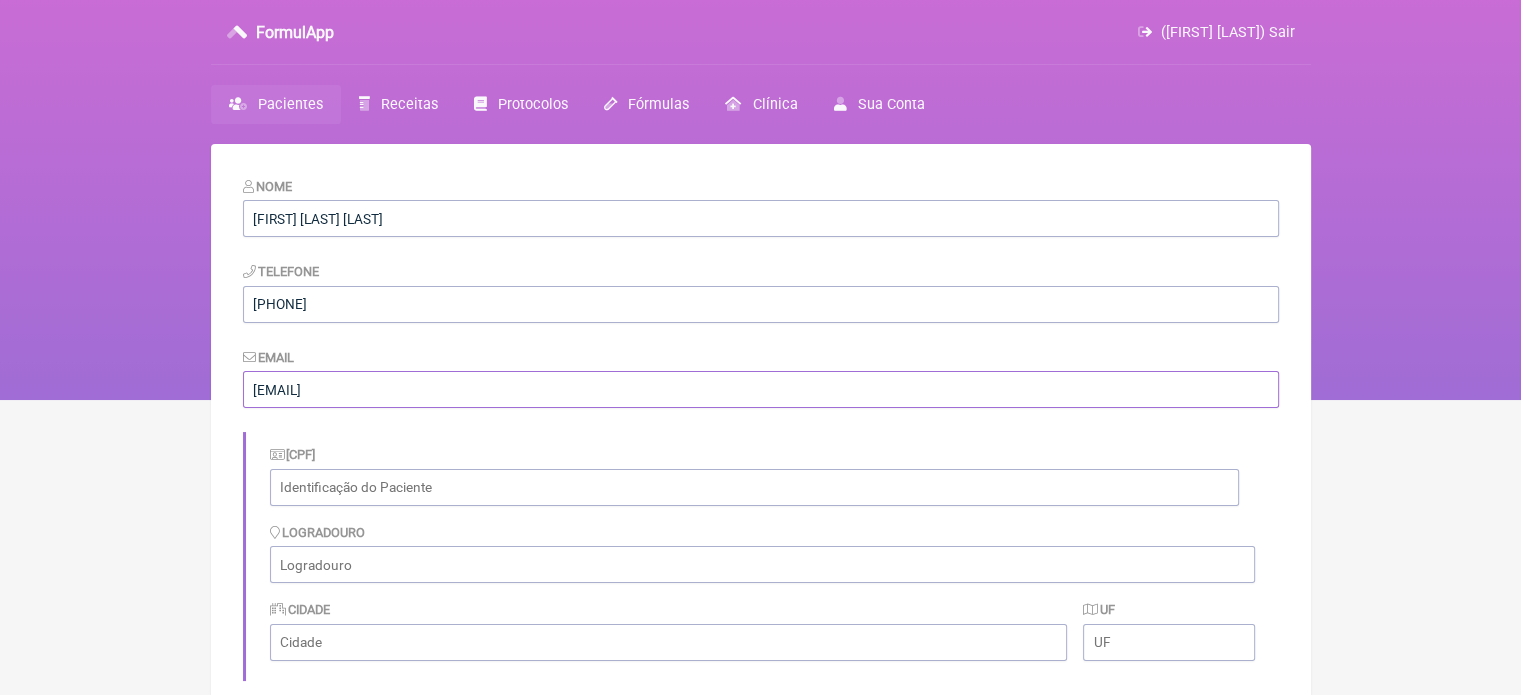 type on "[EMAIL]" 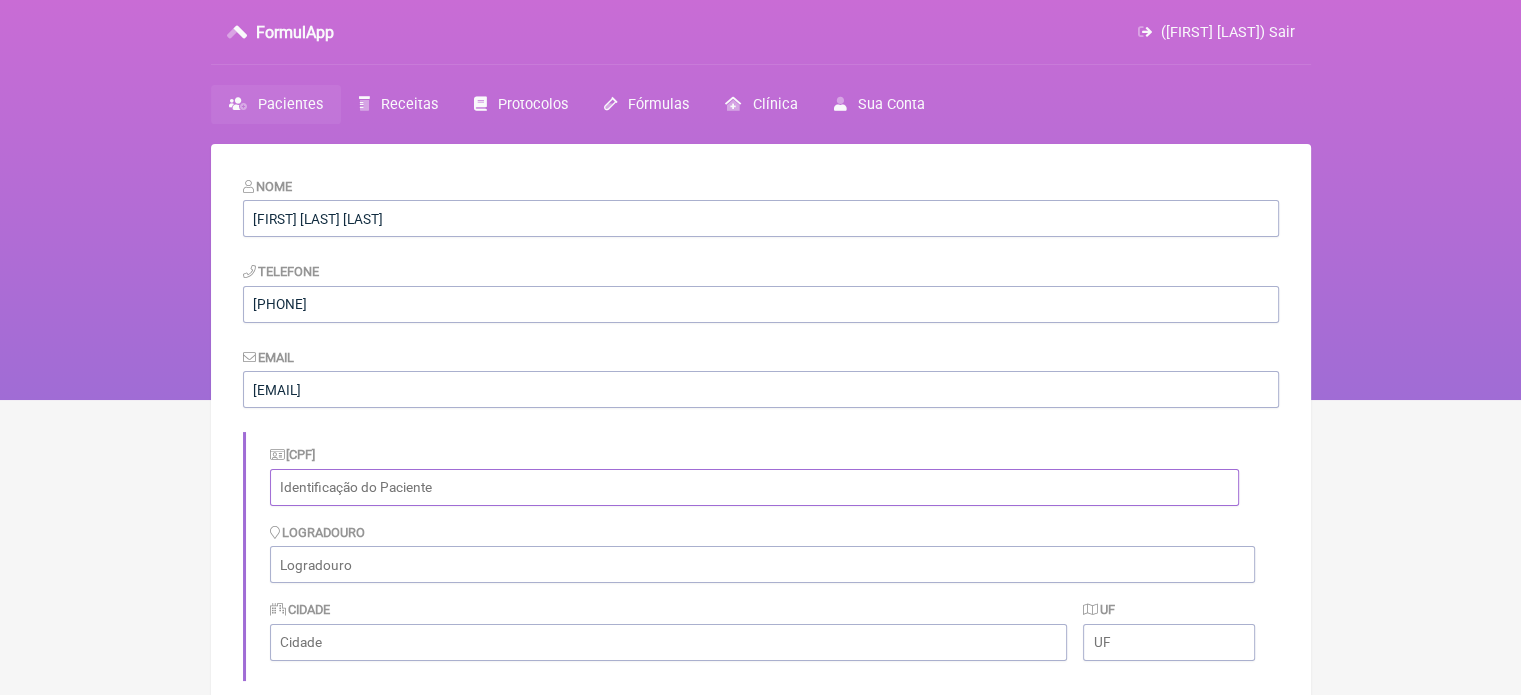 drag, startPoint x: 390, startPoint y: 491, endPoint x: 427, endPoint y: 490, distance: 37.01351 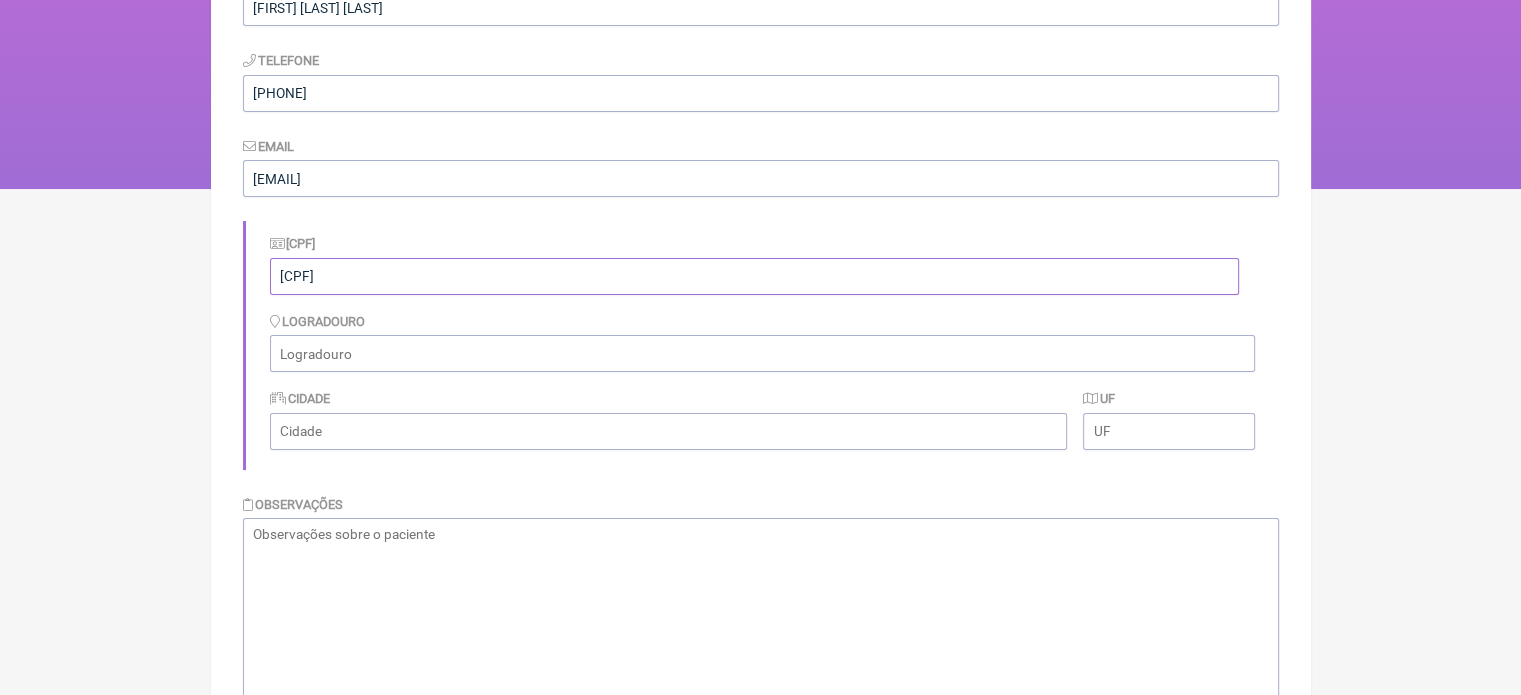 scroll, scrollTop: 359, scrollLeft: 0, axis: vertical 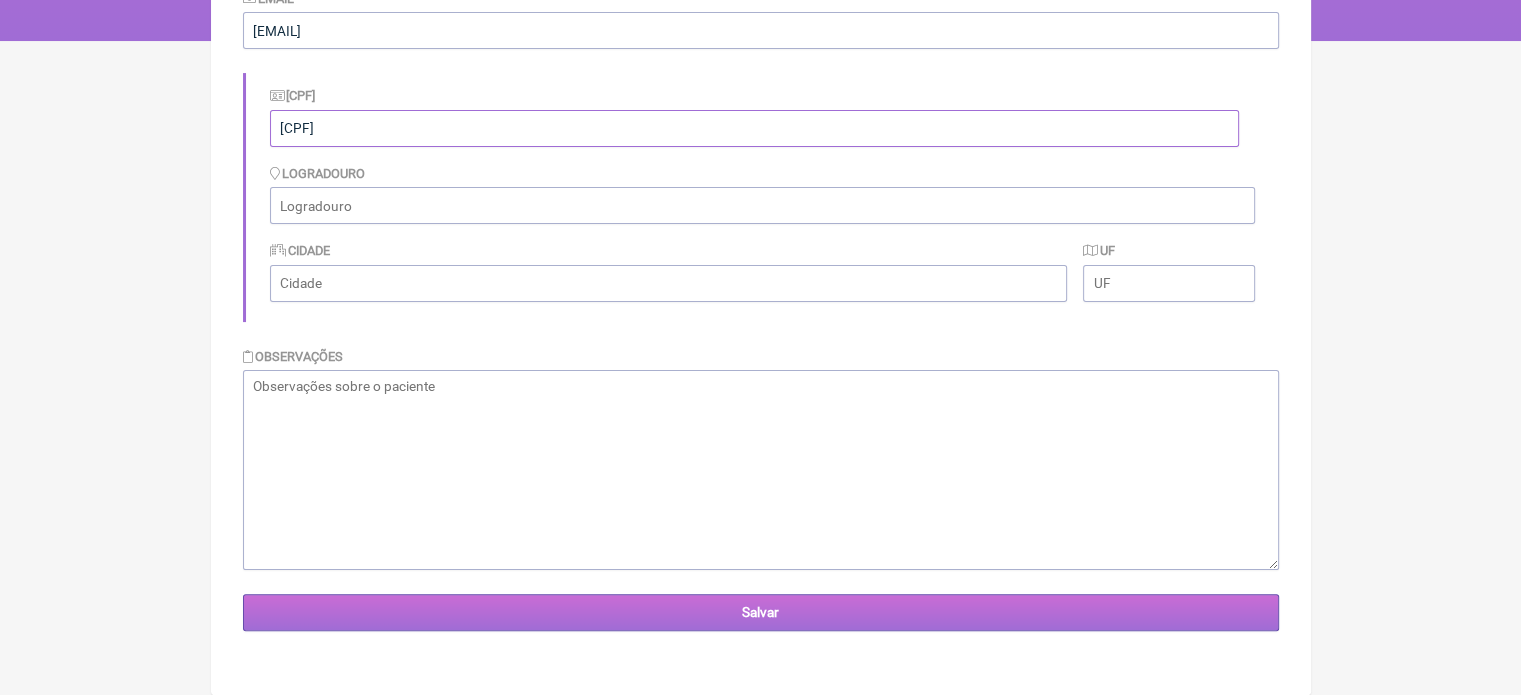 type on "[CPF]" 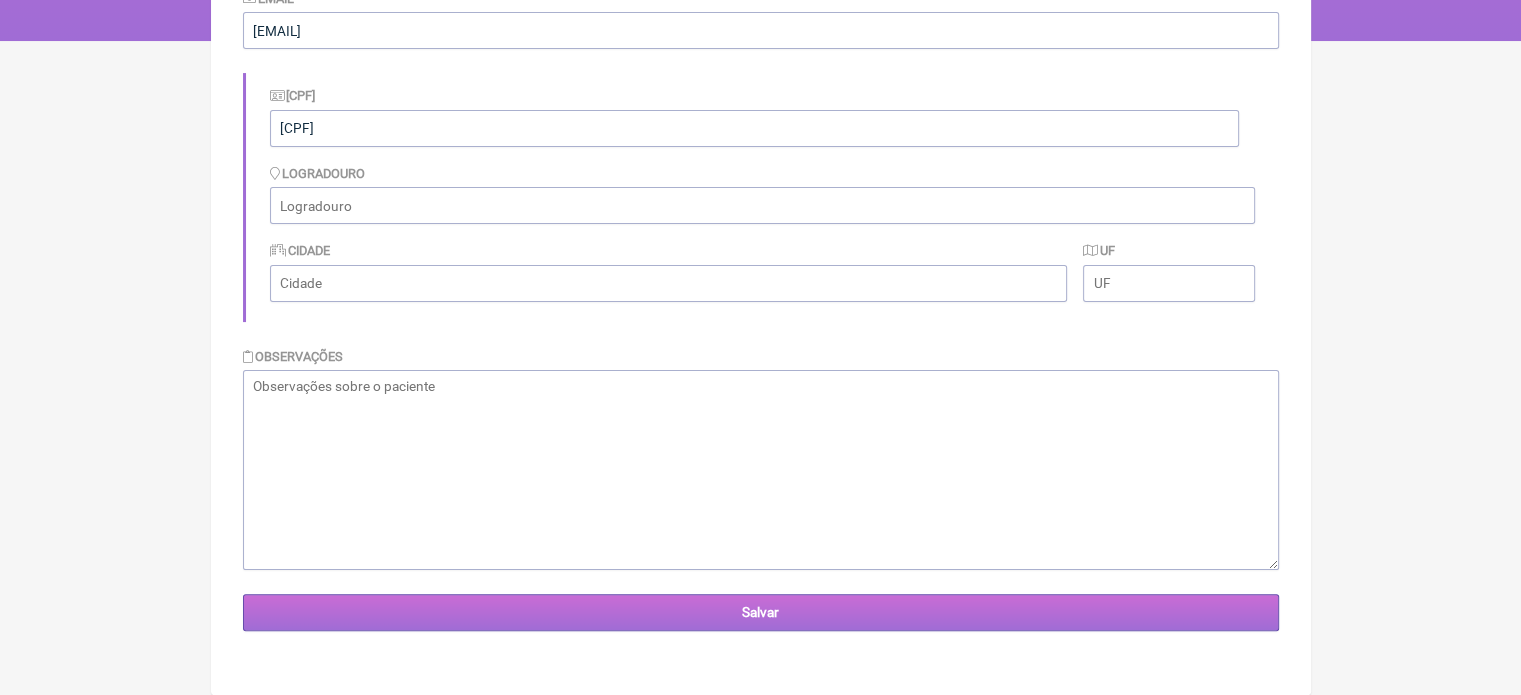 click on "Salvar" at bounding box center (761, 612) 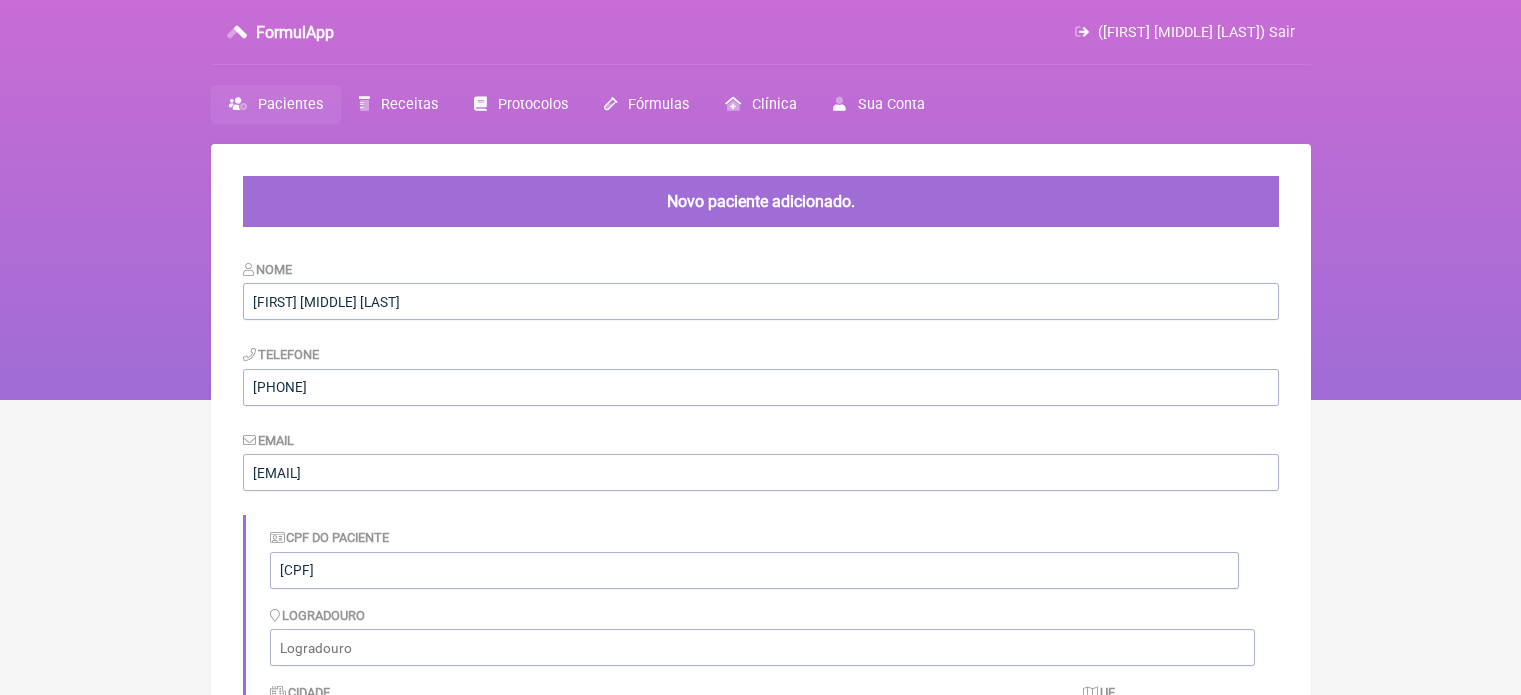 scroll, scrollTop: 0, scrollLeft: 0, axis: both 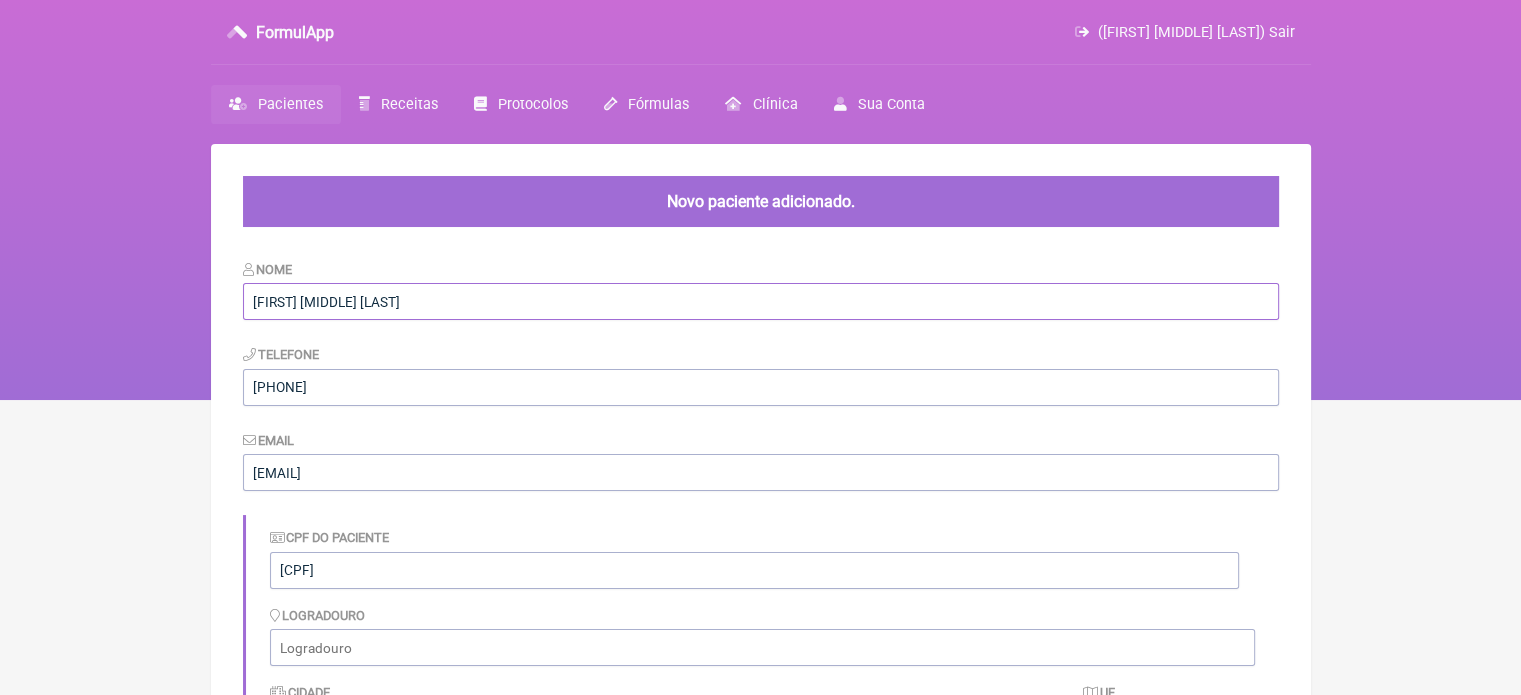 drag, startPoint x: 370, startPoint y: 313, endPoint x: 0, endPoint y: 354, distance: 372.26468 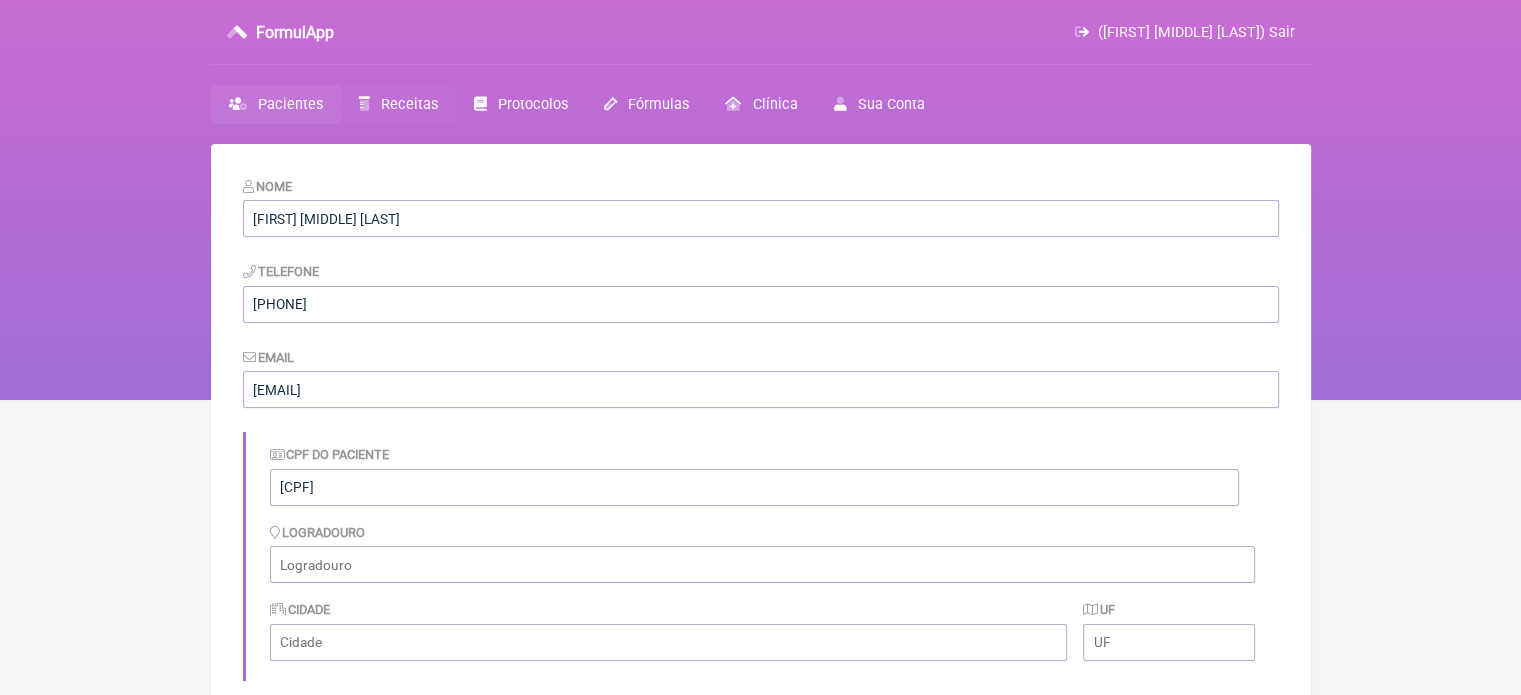 click on "Receitas" at bounding box center [409, 104] 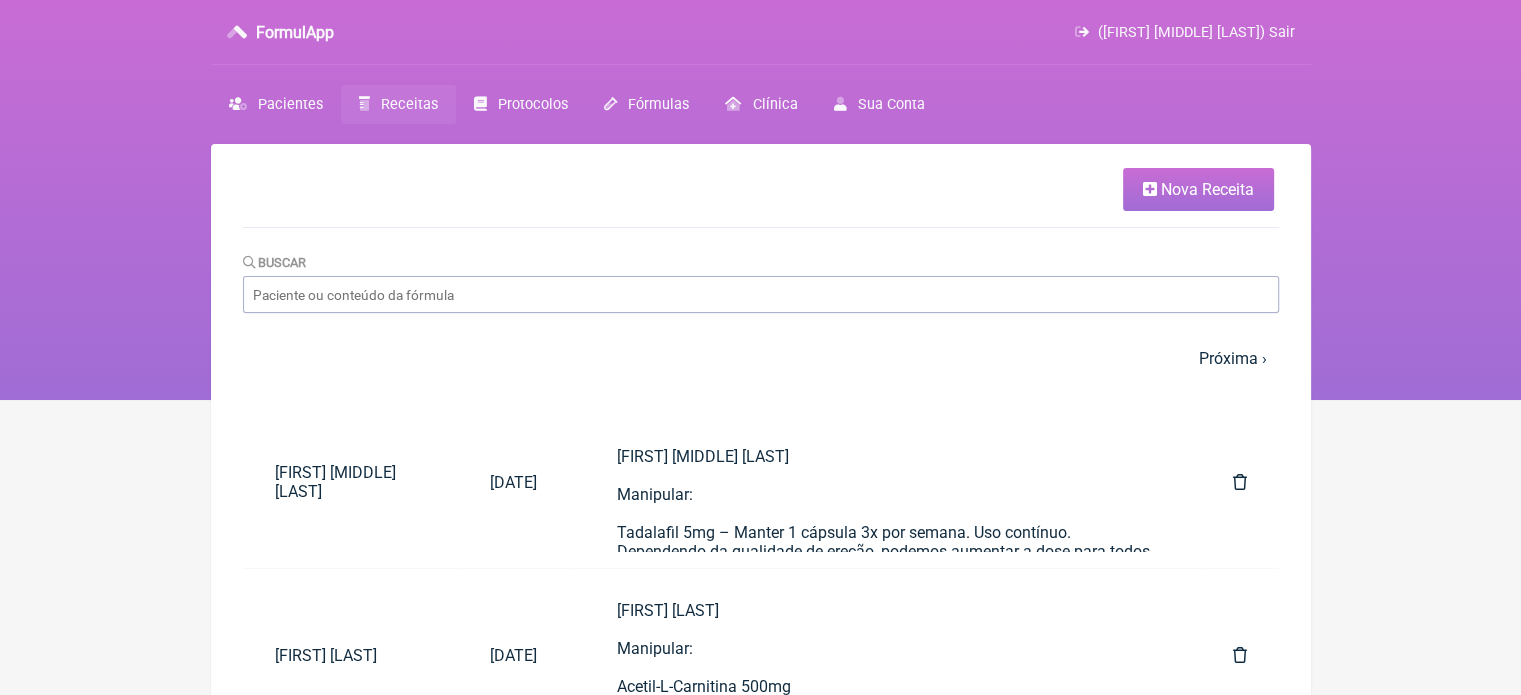 click on "Nova Receita" at bounding box center [1207, 189] 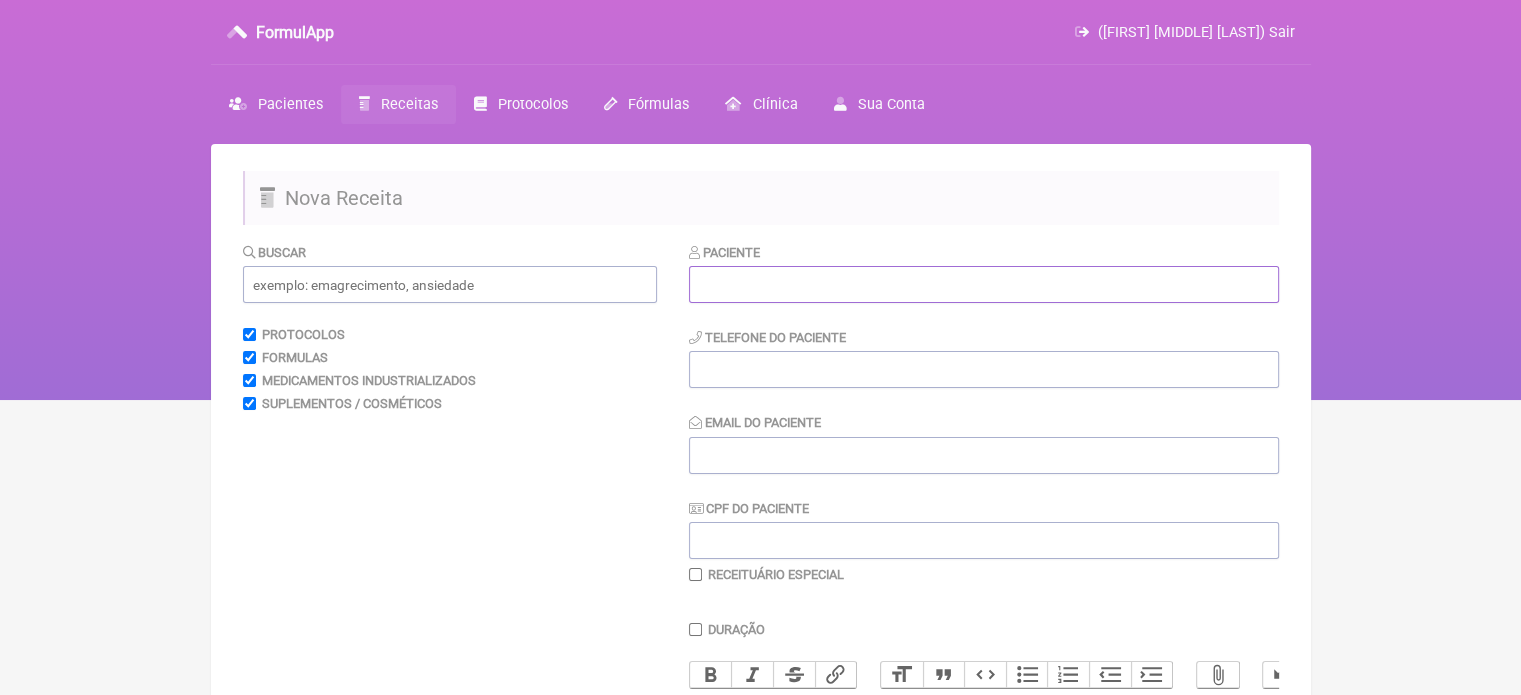 click at bounding box center (984, 284) 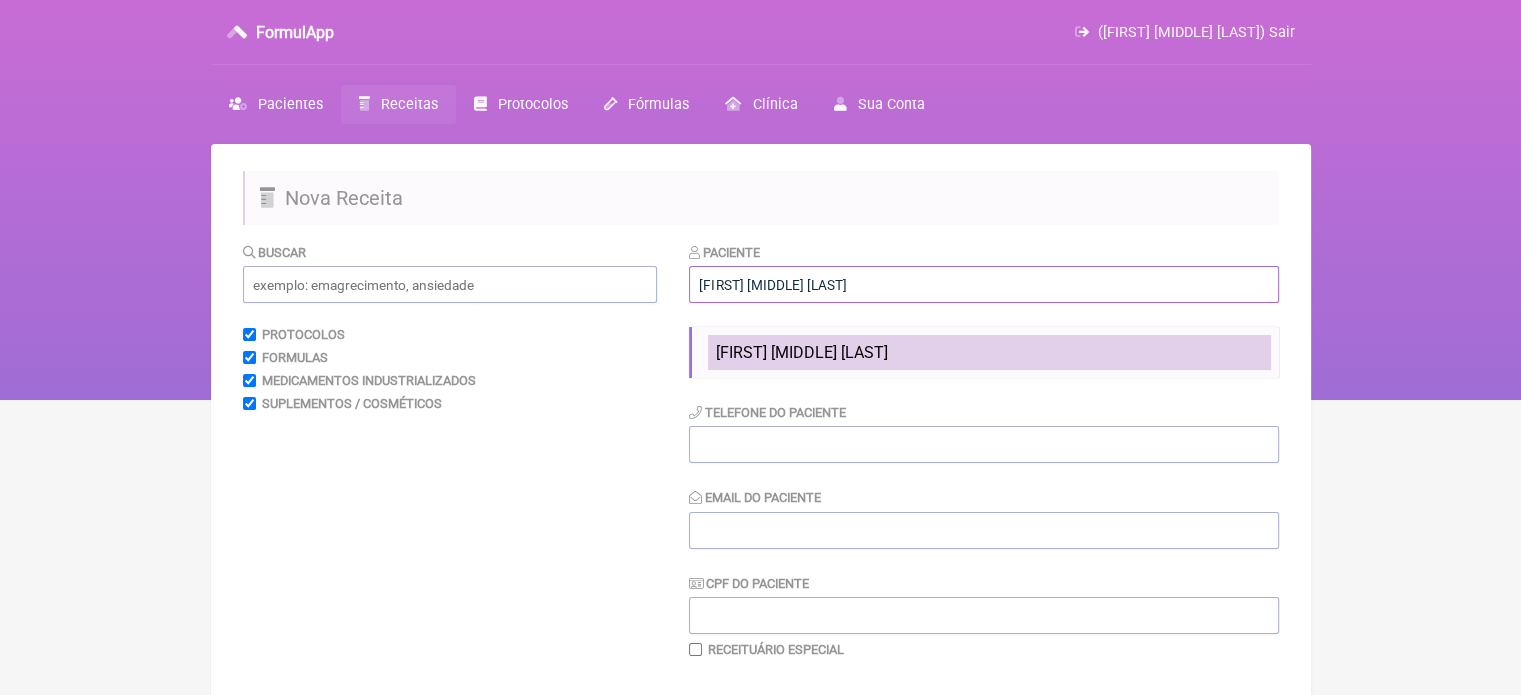type on "[FIRST] [LAST] [LAST]" 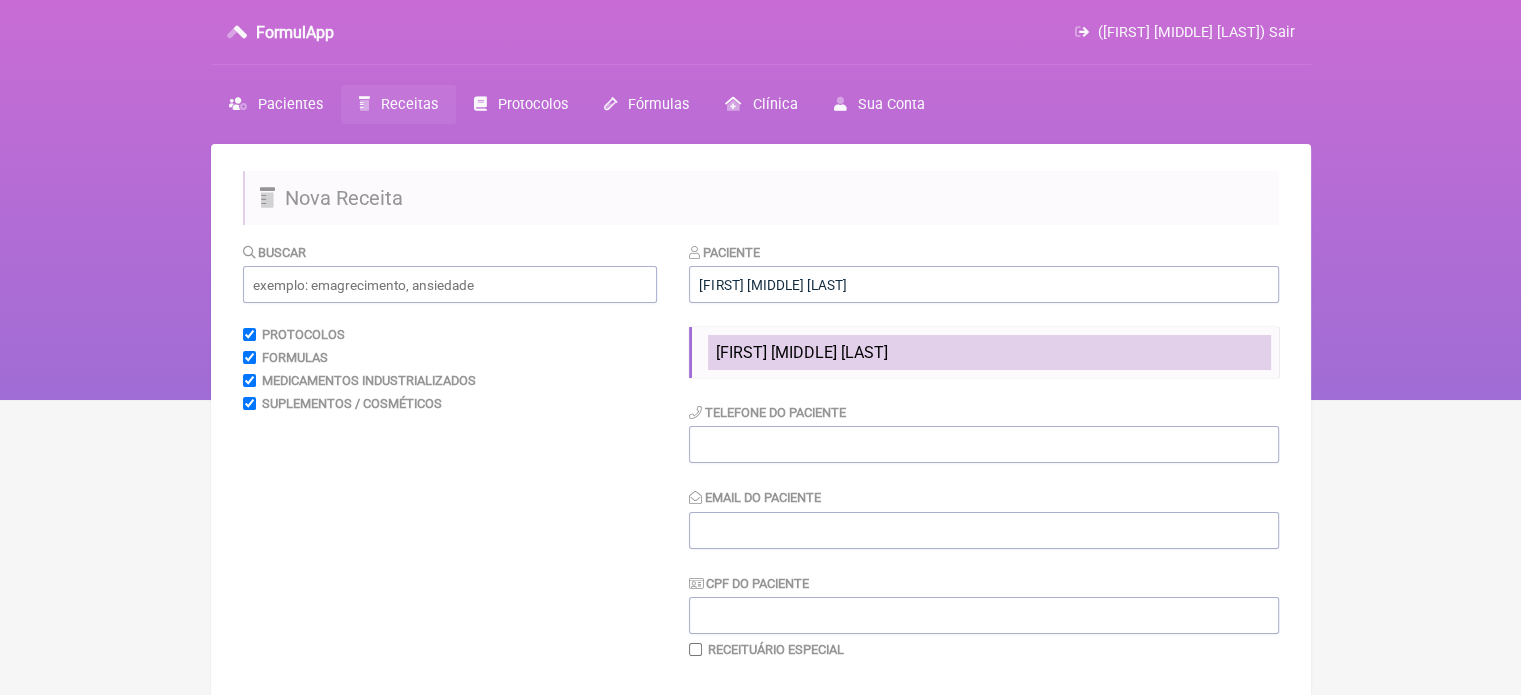 click on "[FIRST] [LAST] [LAST]" at bounding box center (802, 352) 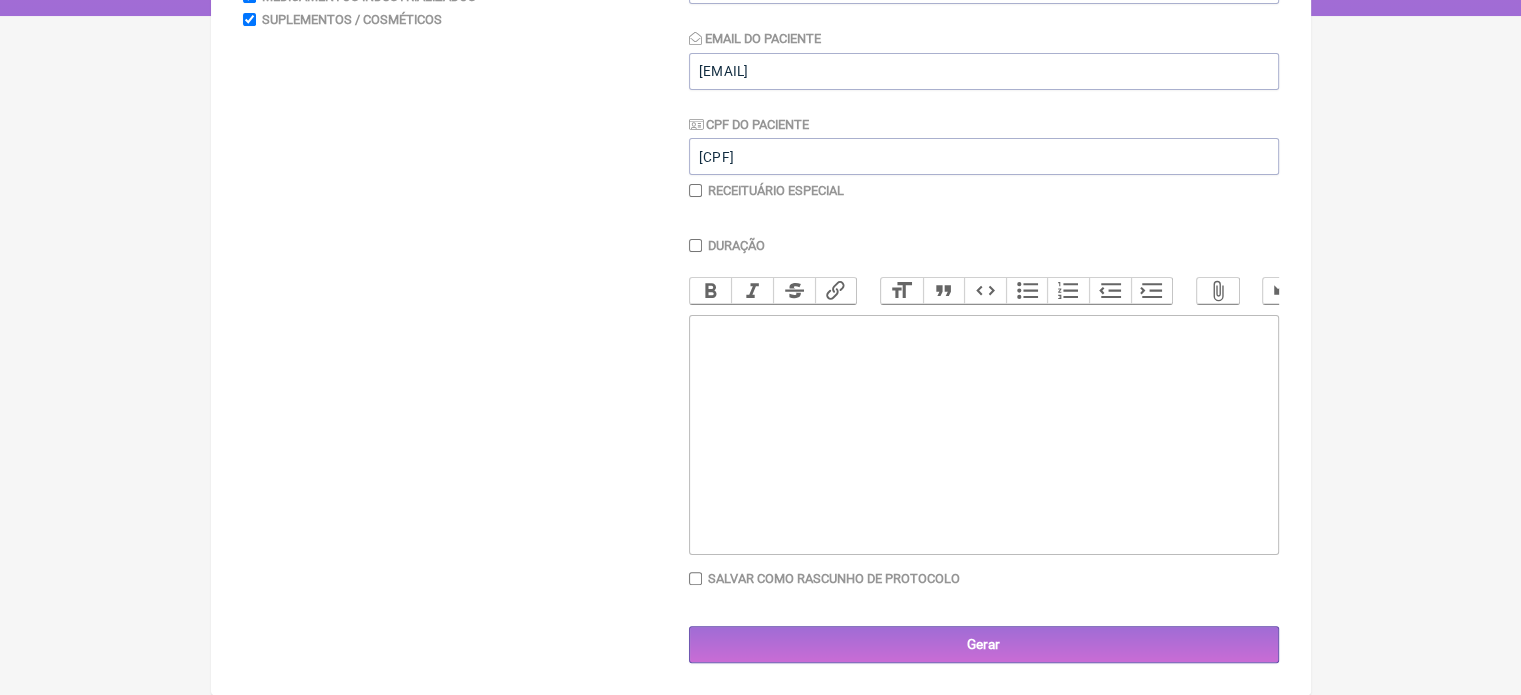 scroll, scrollTop: 399, scrollLeft: 0, axis: vertical 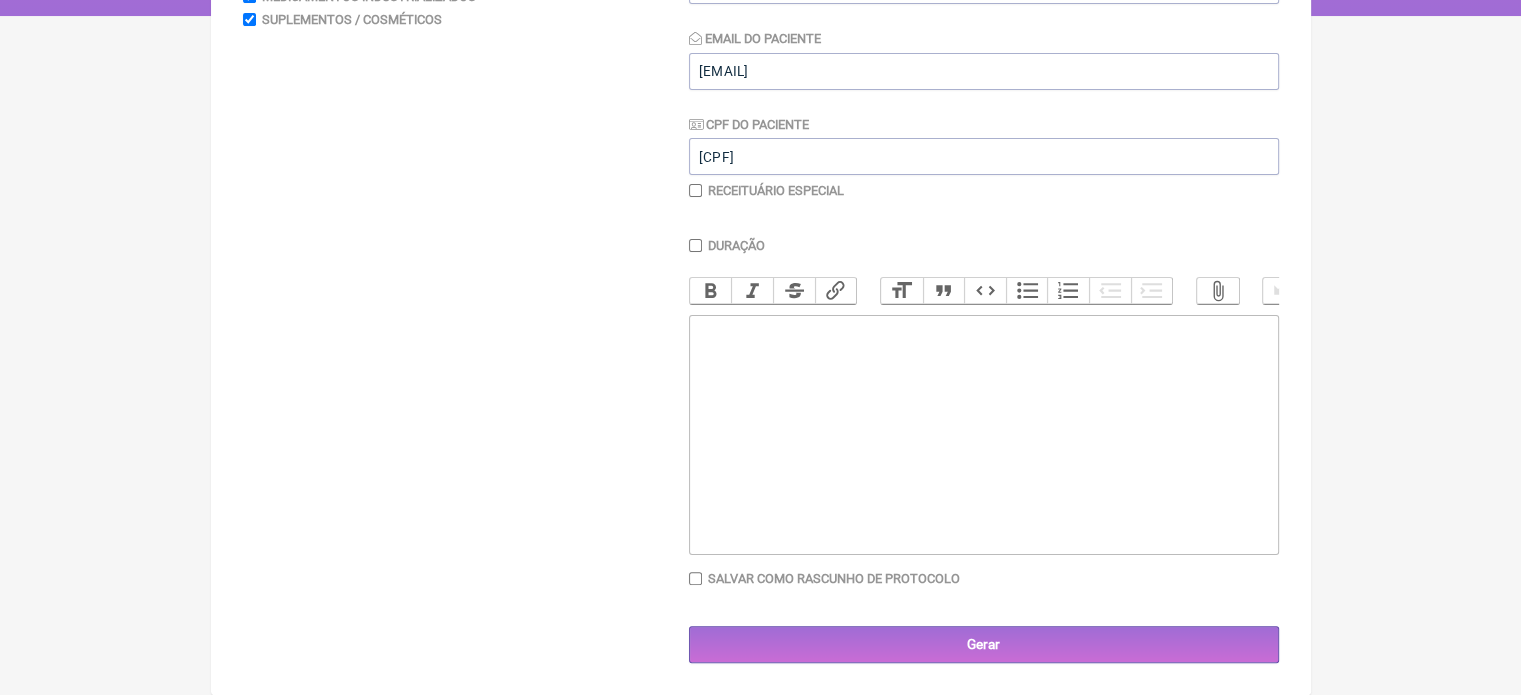 paste on "<div>Paciente: Luis Claudio Moreira Gonçalves</div><div><br></div><div>&nbsp;</div><div>Endereço:</div><div>&nbsp;</div><div>Prescrição: Manipular: Paroxetina 20mg + Tadalafila 7mg (qsp = 1 dose). 60 cápsulas</div><div>&nbsp;</div><div>Tomar 1 cápsula todas as noites após o jantar – Uso contínuo.</div><div>&nbsp;</div>" 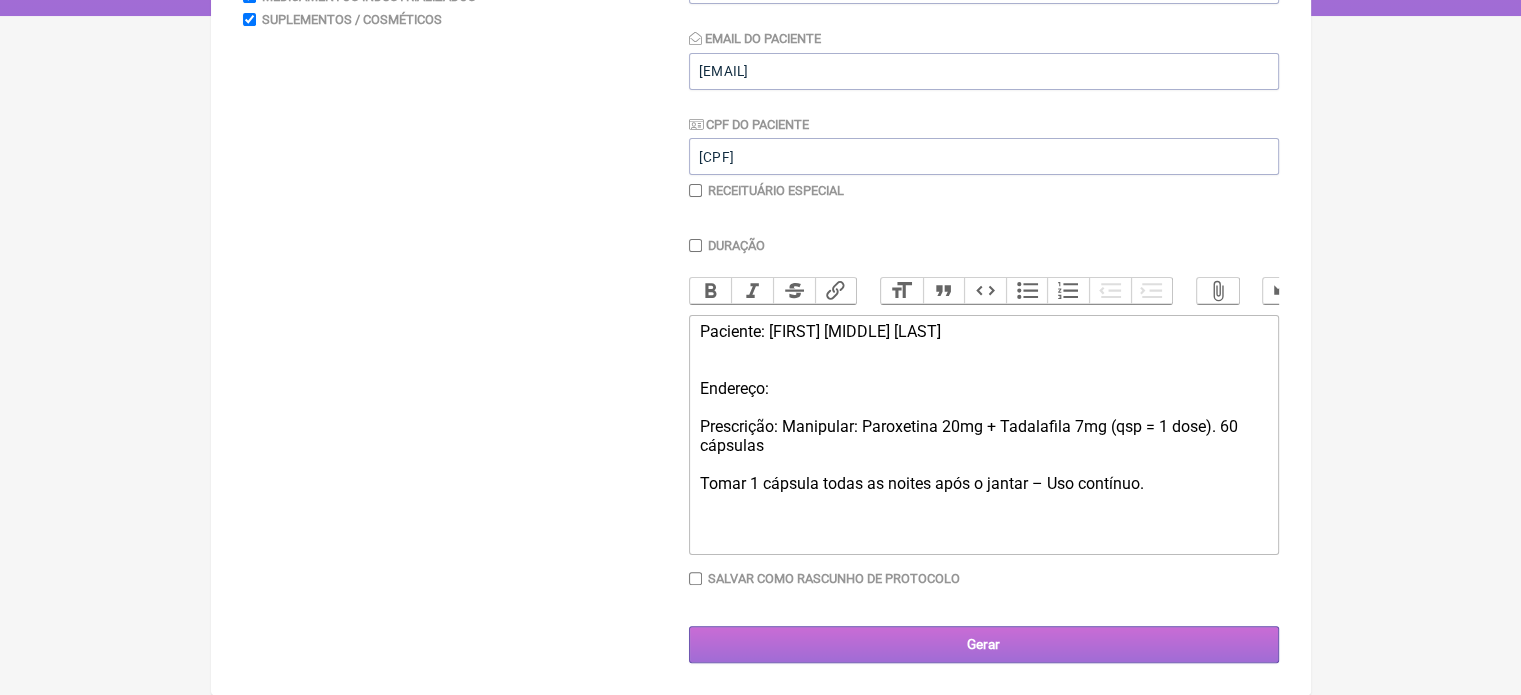 click on "Gerar" at bounding box center (984, 644) 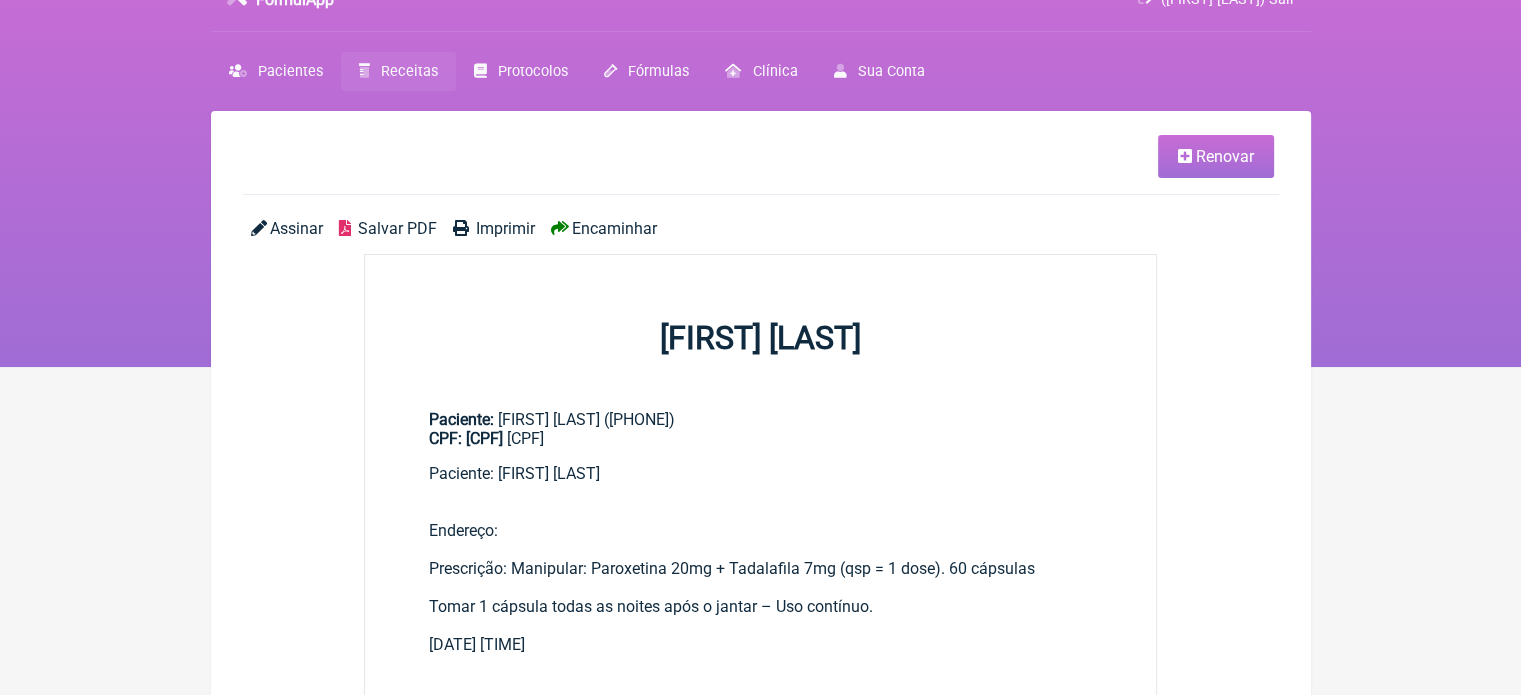 scroll, scrollTop: 0, scrollLeft: 0, axis: both 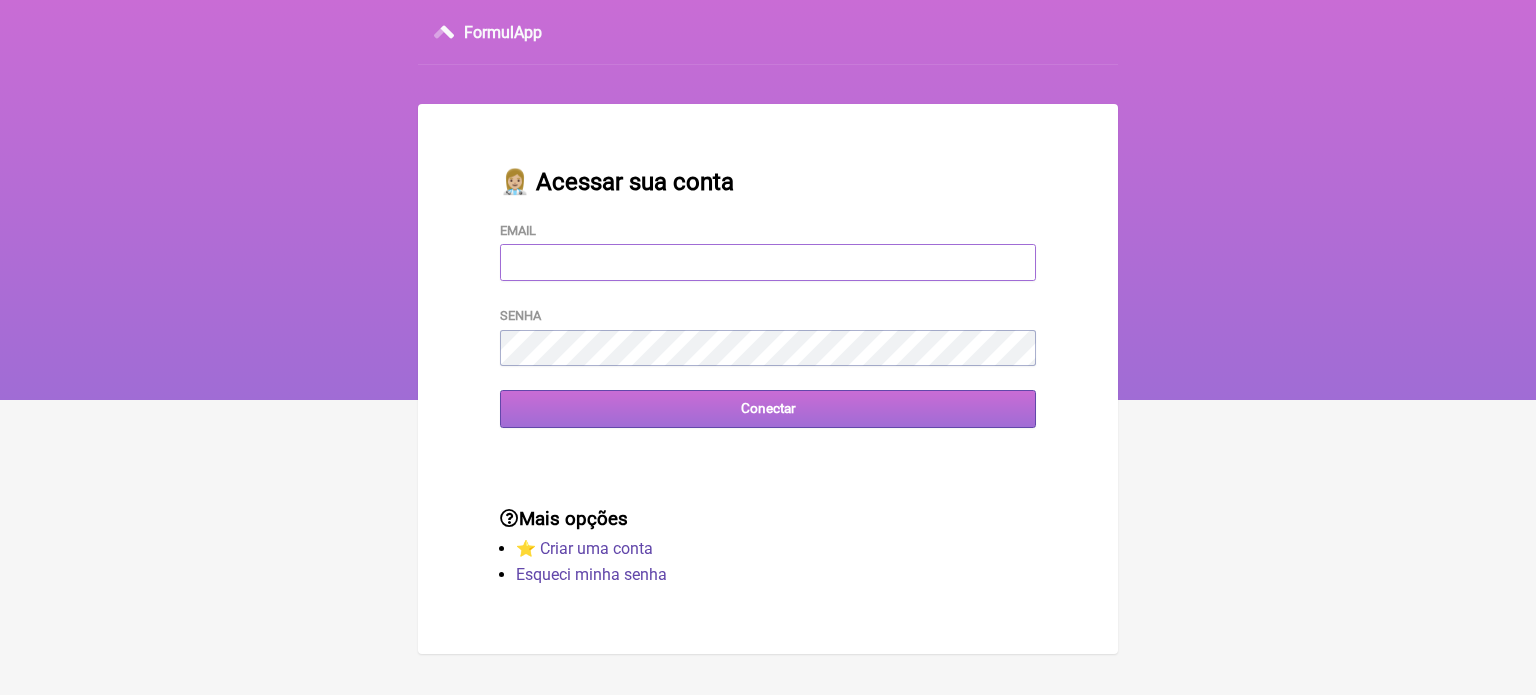 type on "[USERNAME]@[DOMAIN].com.br" 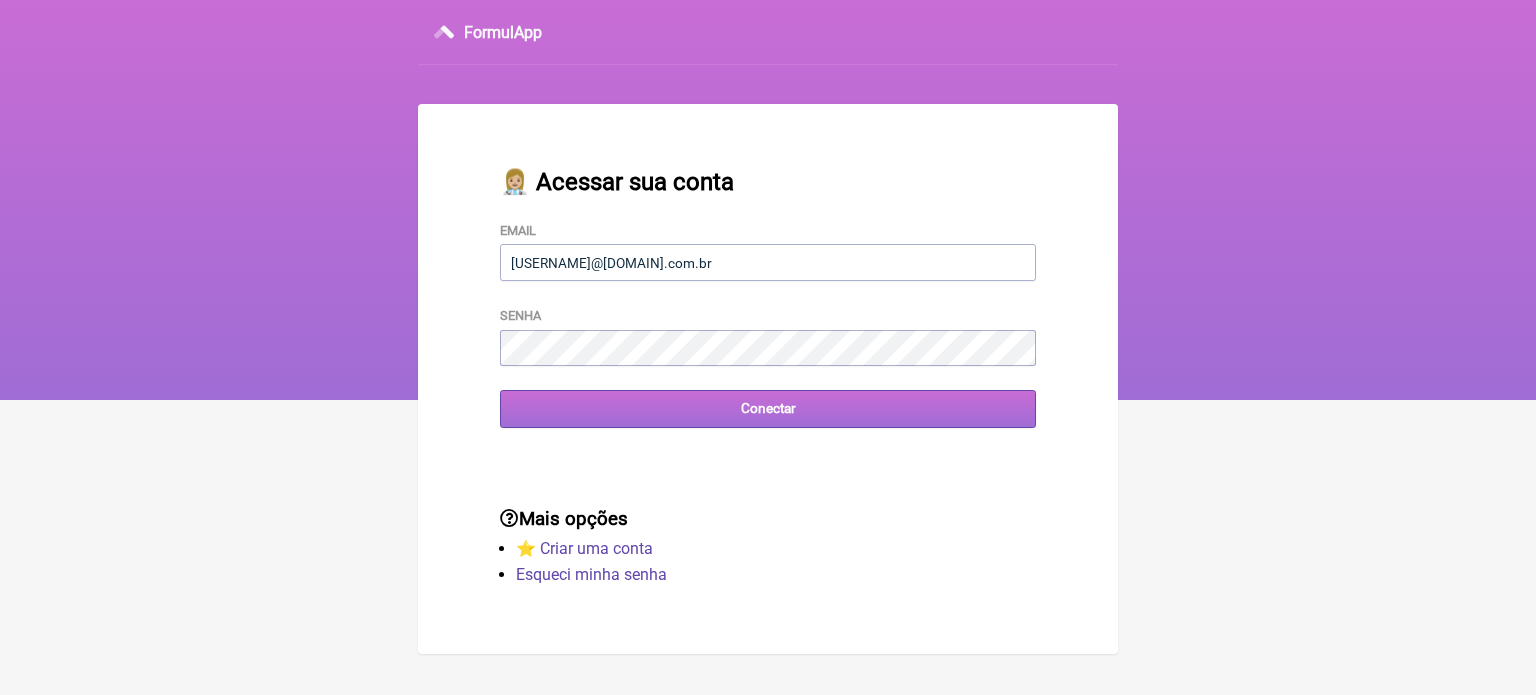 click on "Conectar" at bounding box center [768, 408] 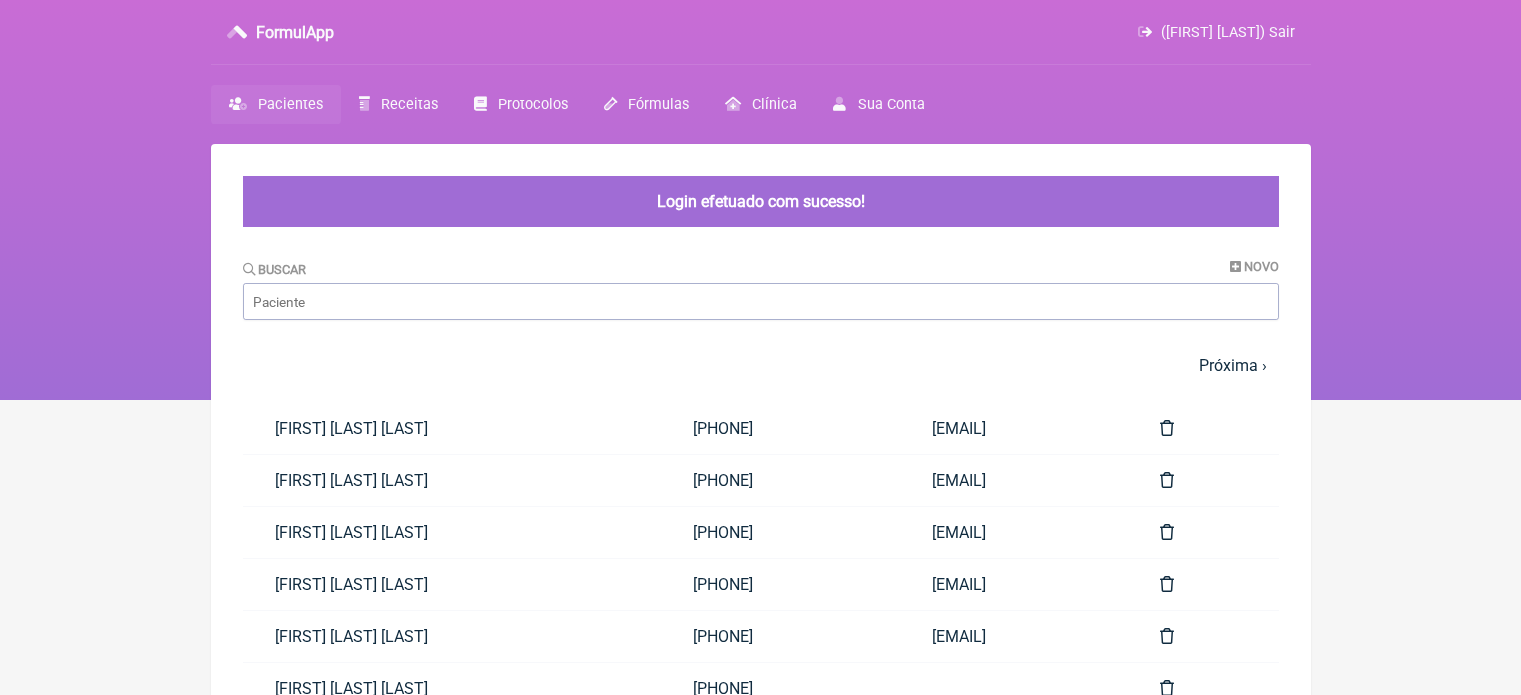 scroll, scrollTop: 0, scrollLeft: 0, axis: both 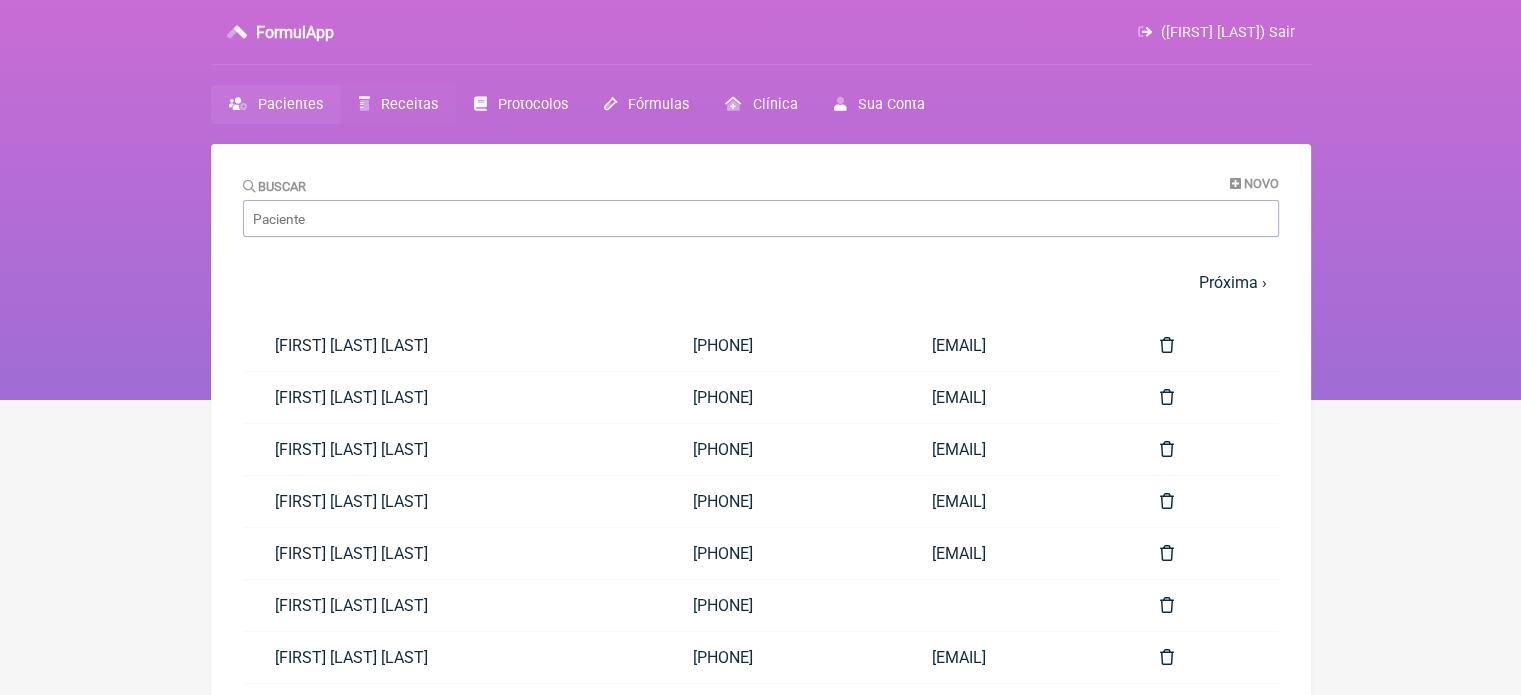 click on "Receitas" at bounding box center [409, 104] 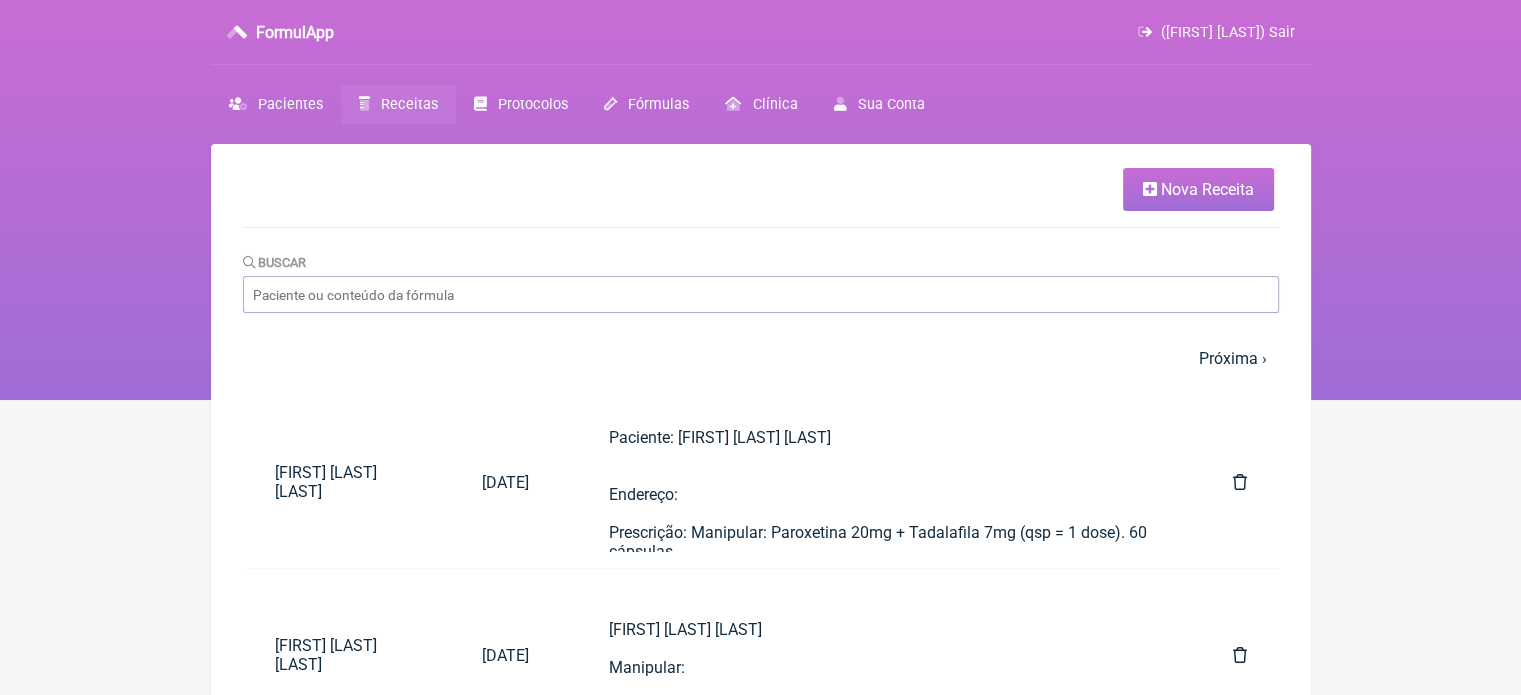 click on "Nova Receita" at bounding box center (1207, 189) 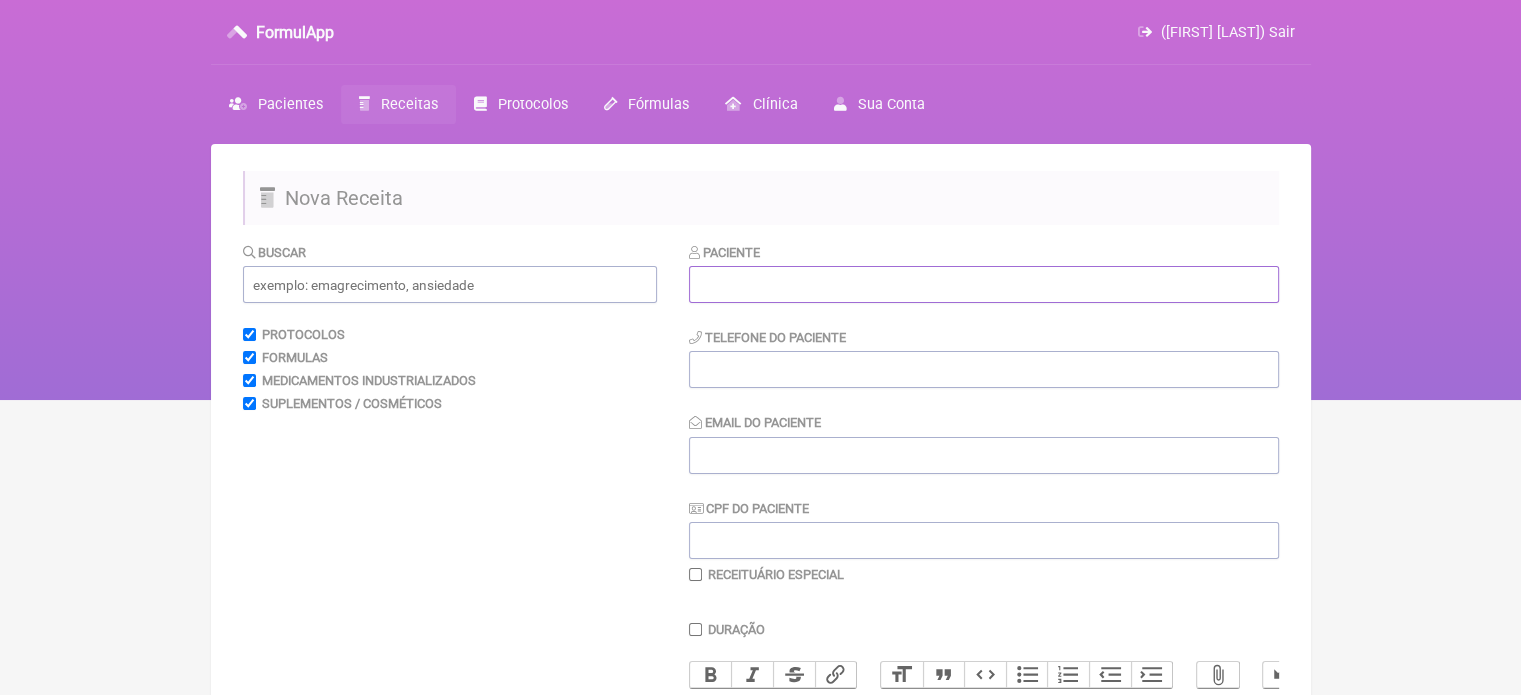 click at bounding box center (984, 284) 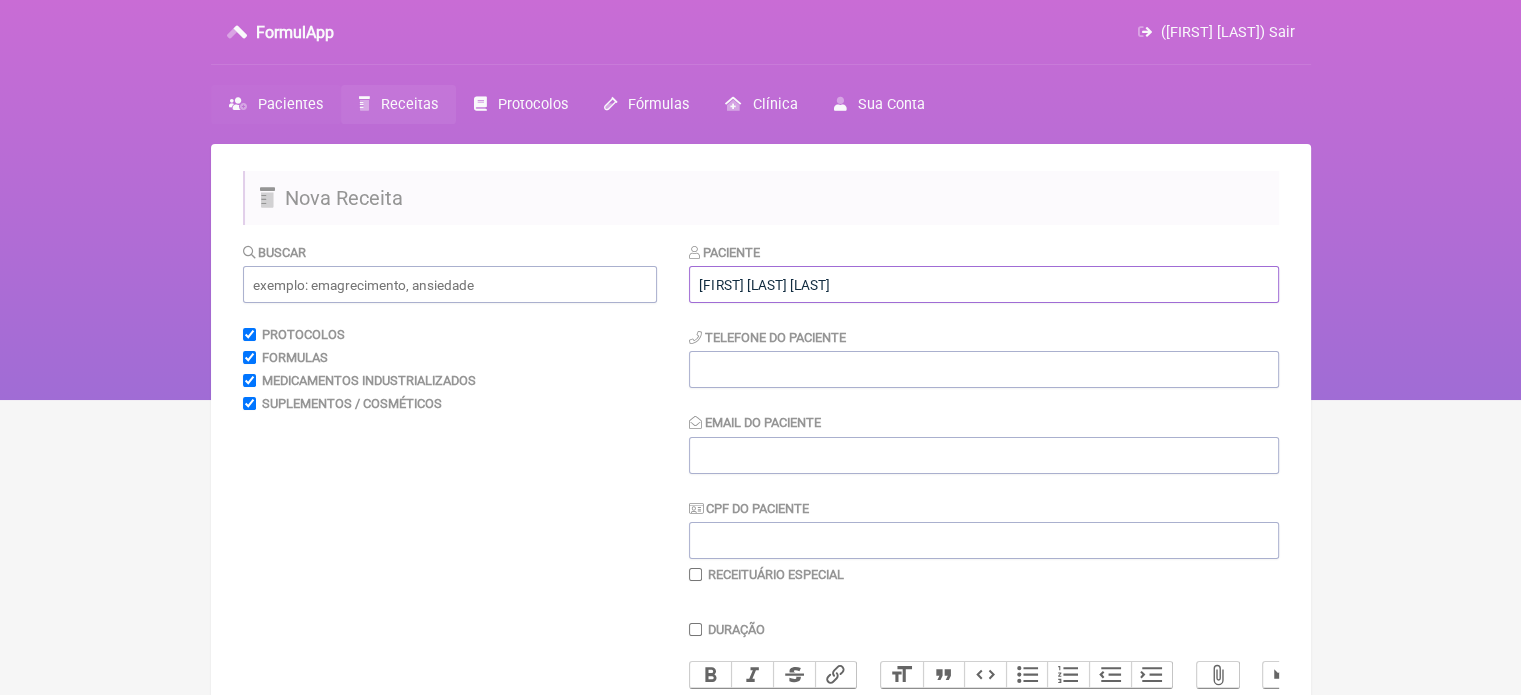 type on "Luiz Carlos Vicente" 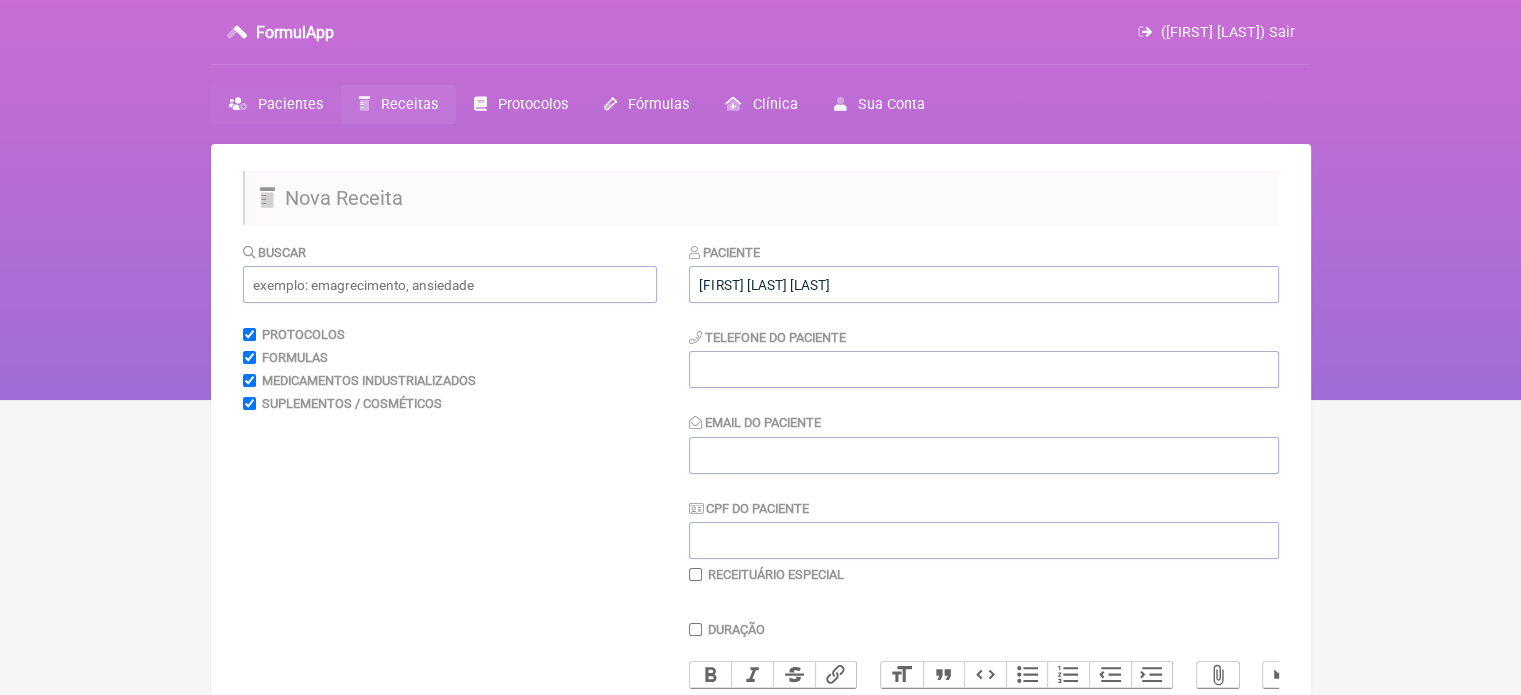 click on "Pacientes" at bounding box center [290, 104] 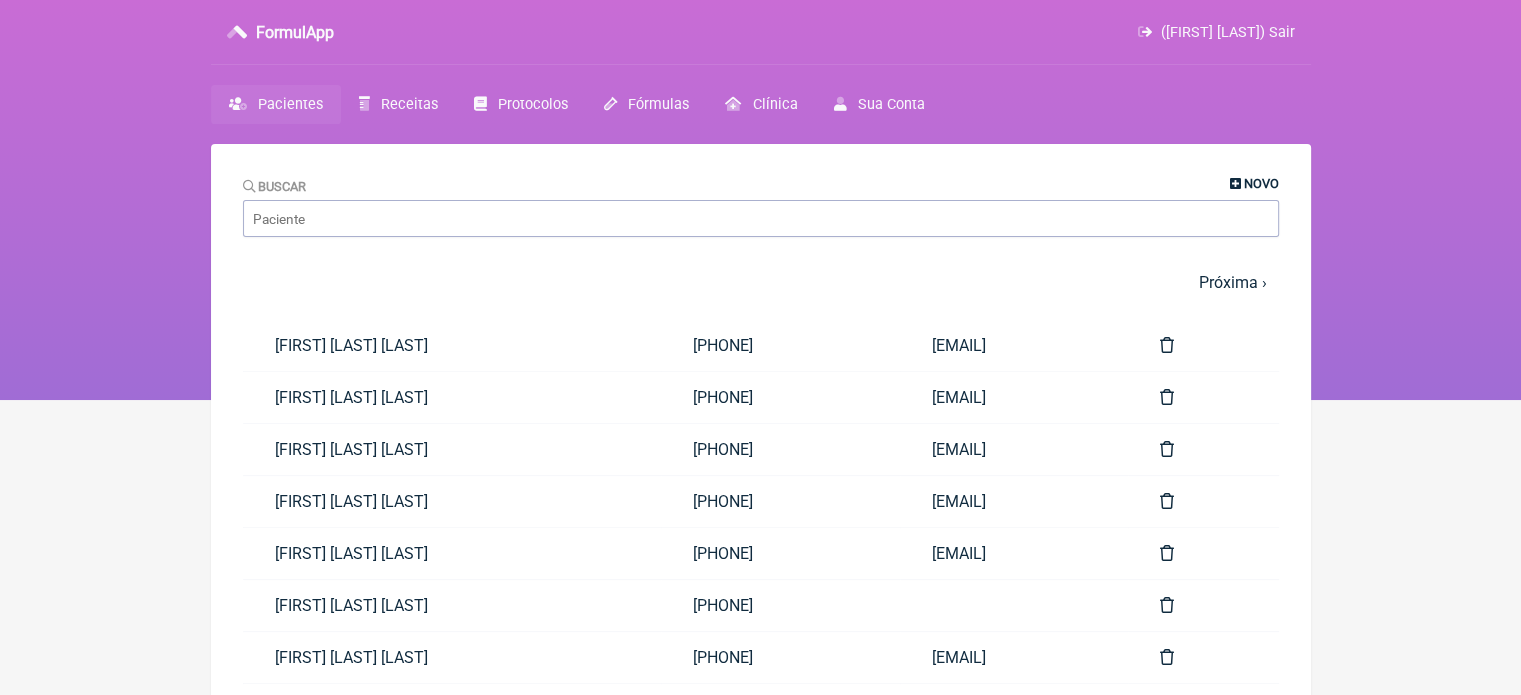 click on "Novo" at bounding box center [1261, 183] 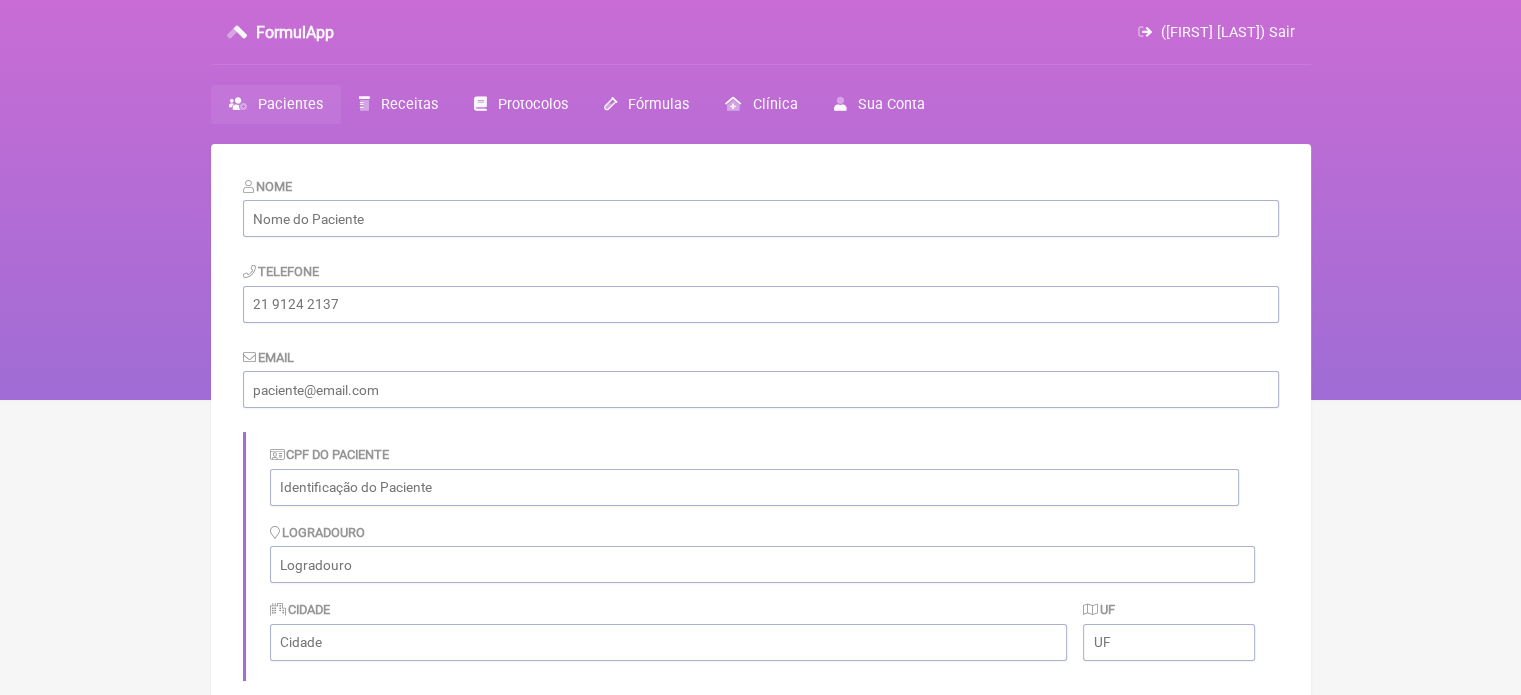 click on "Nome" at bounding box center (761, 206) 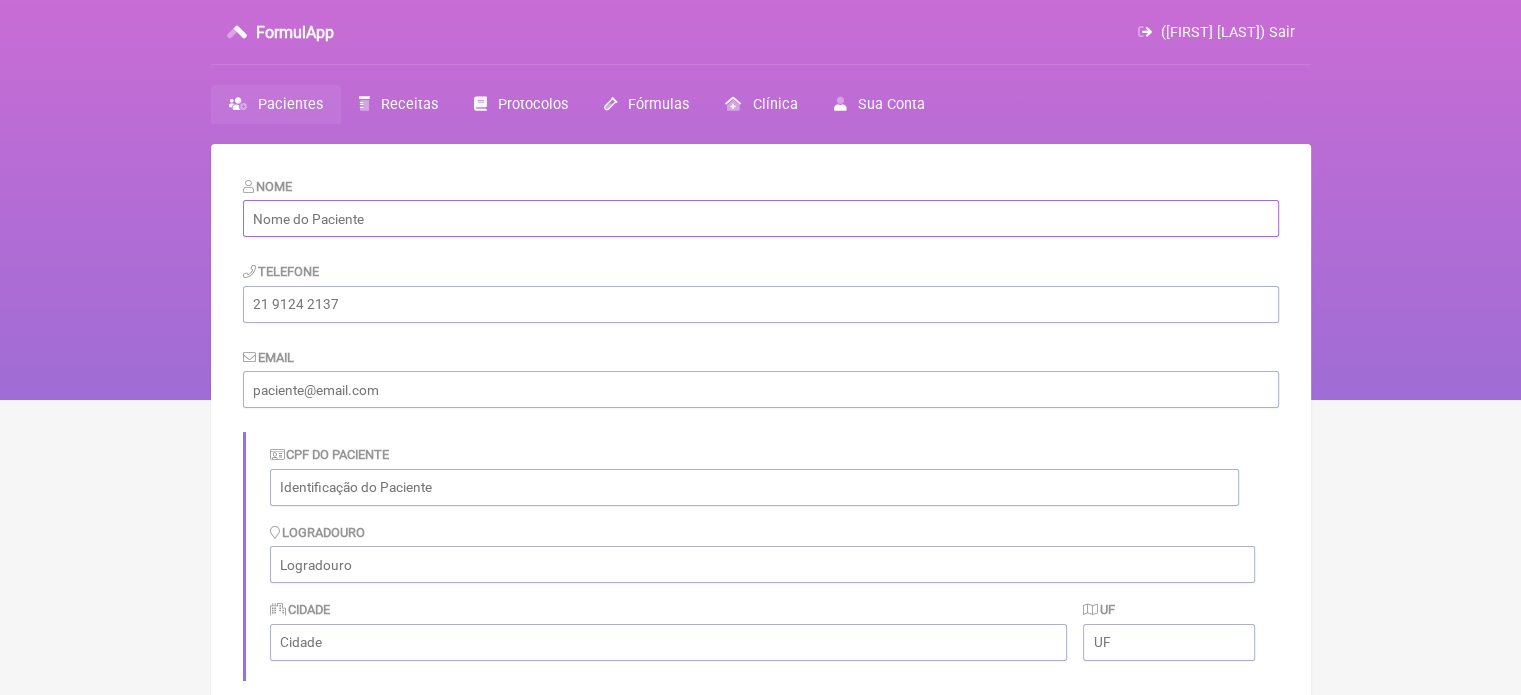 click at bounding box center [761, 218] 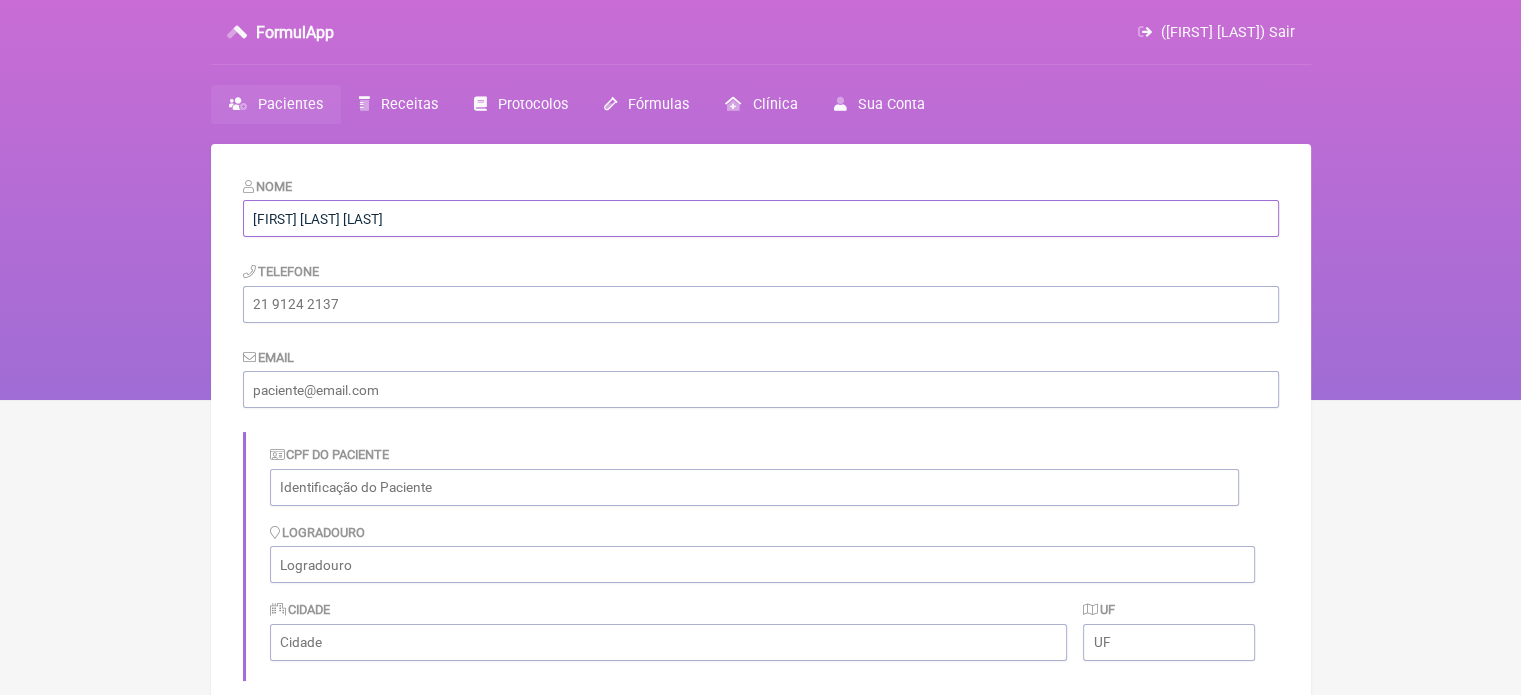type on "Luiz Carlos Vicente" 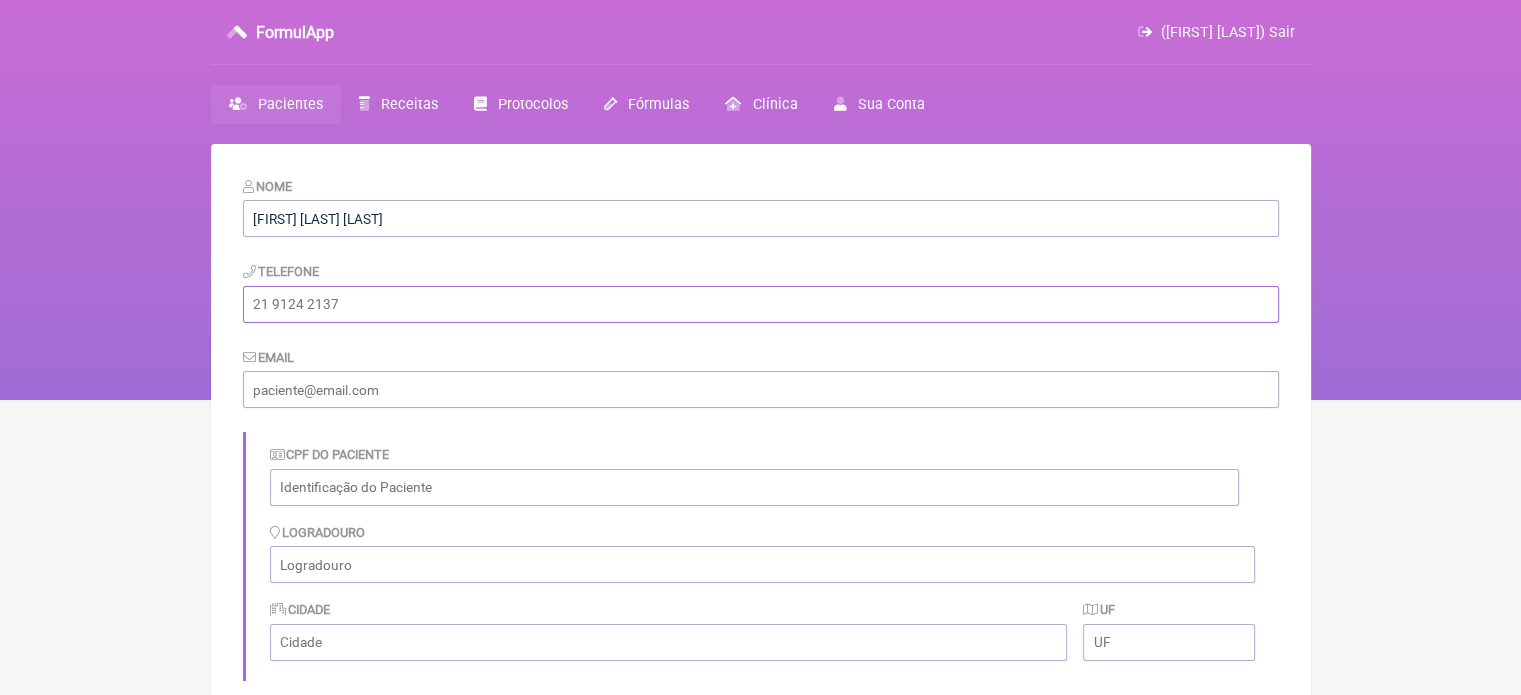 drag, startPoint x: 392, startPoint y: 311, endPoint x: 472, endPoint y: 299, distance: 80.895 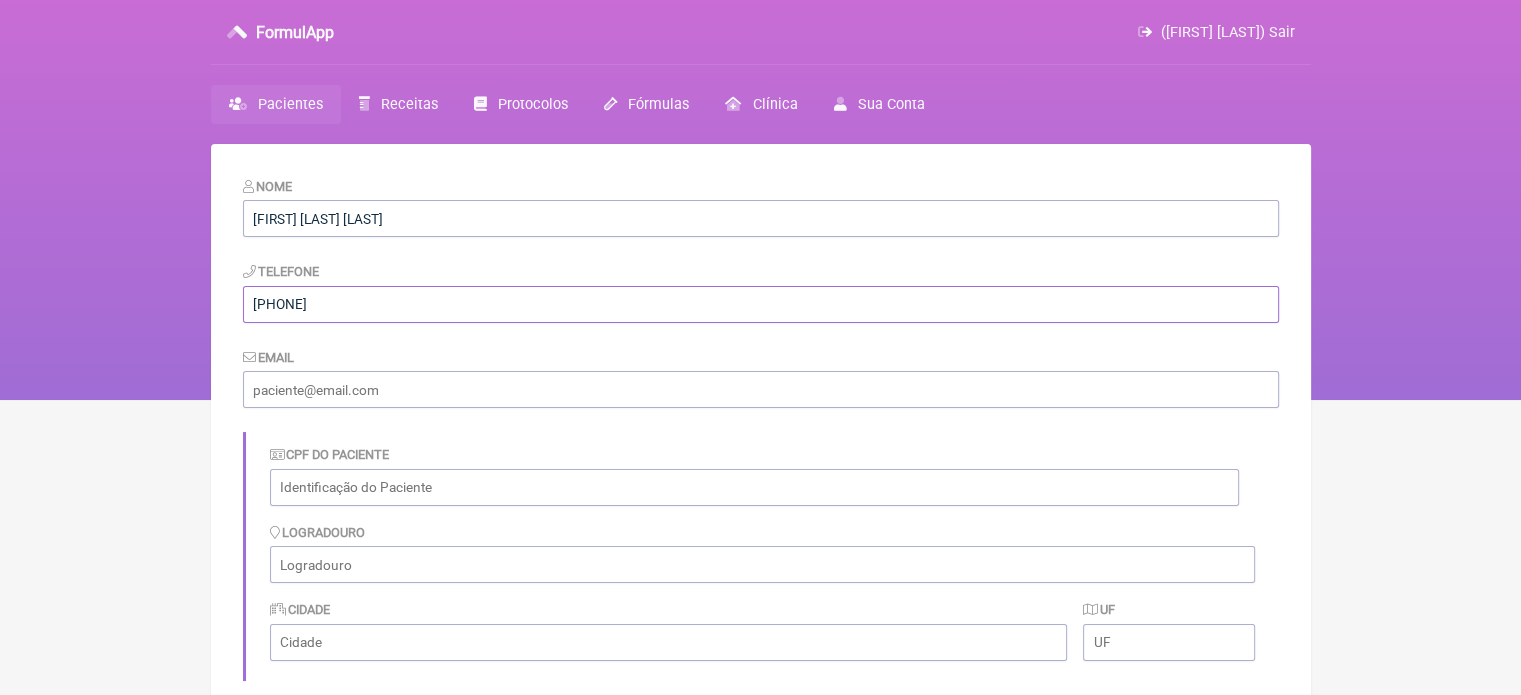 type on "21970167079" 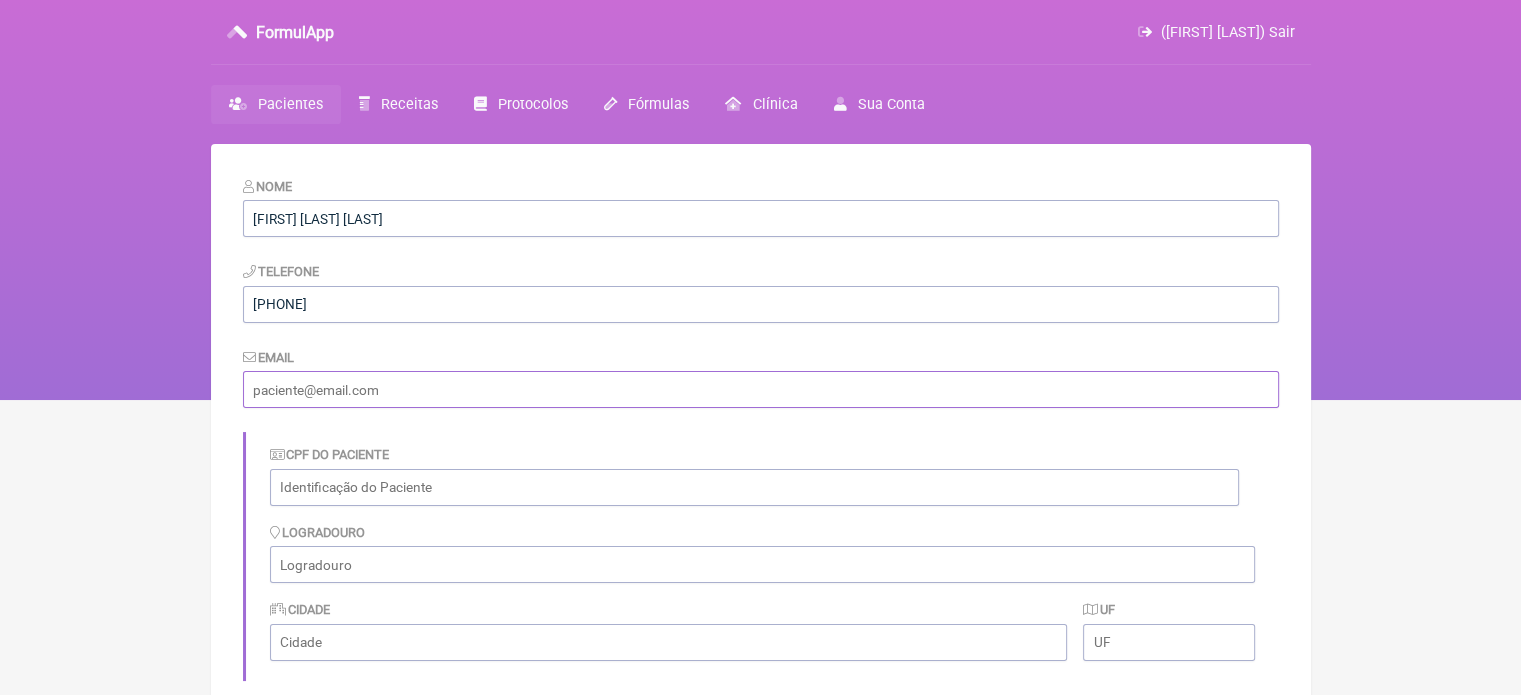 click at bounding box center (761, 389) 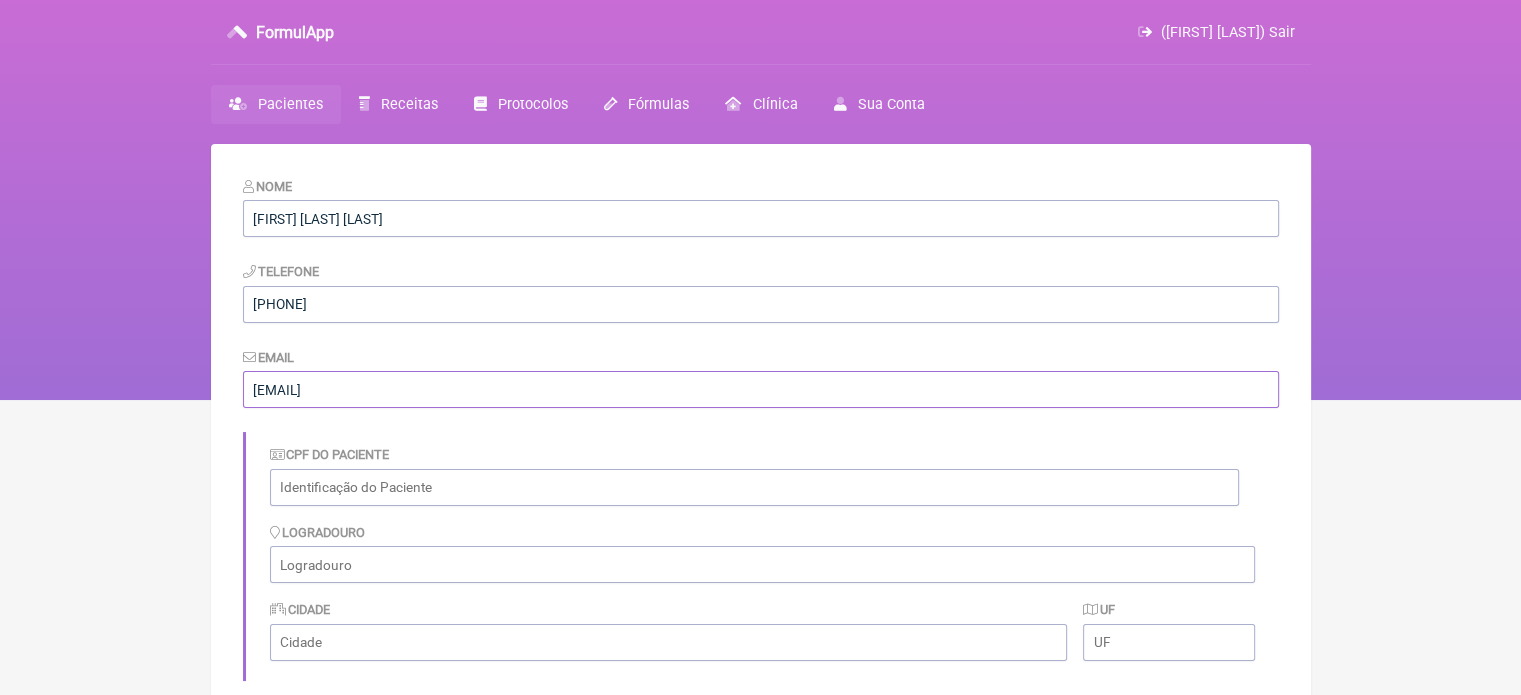 type on "luizvicente041961@gmail.com" 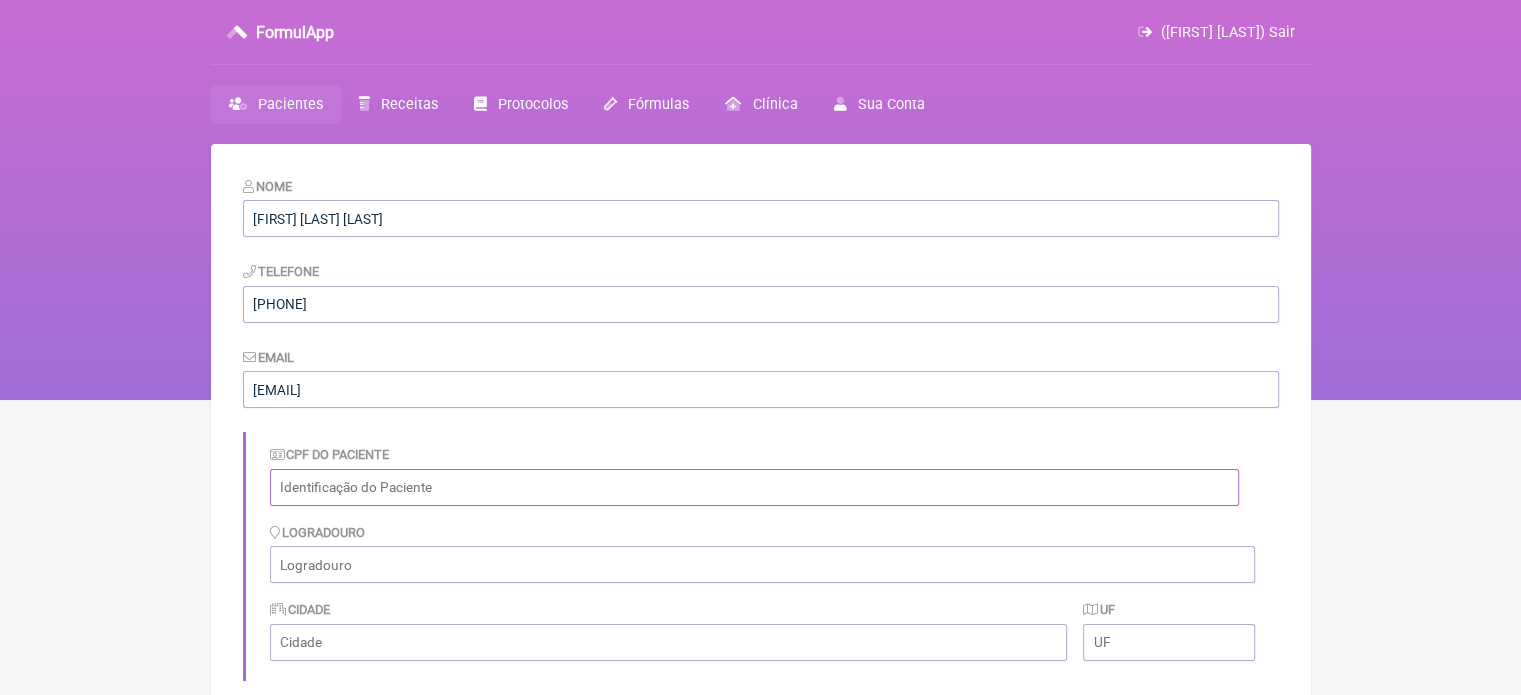 drag, startPoint x: 365, startPoint y: 495, endPoint x: 490, endPoint y: 476, distance: 126.43575 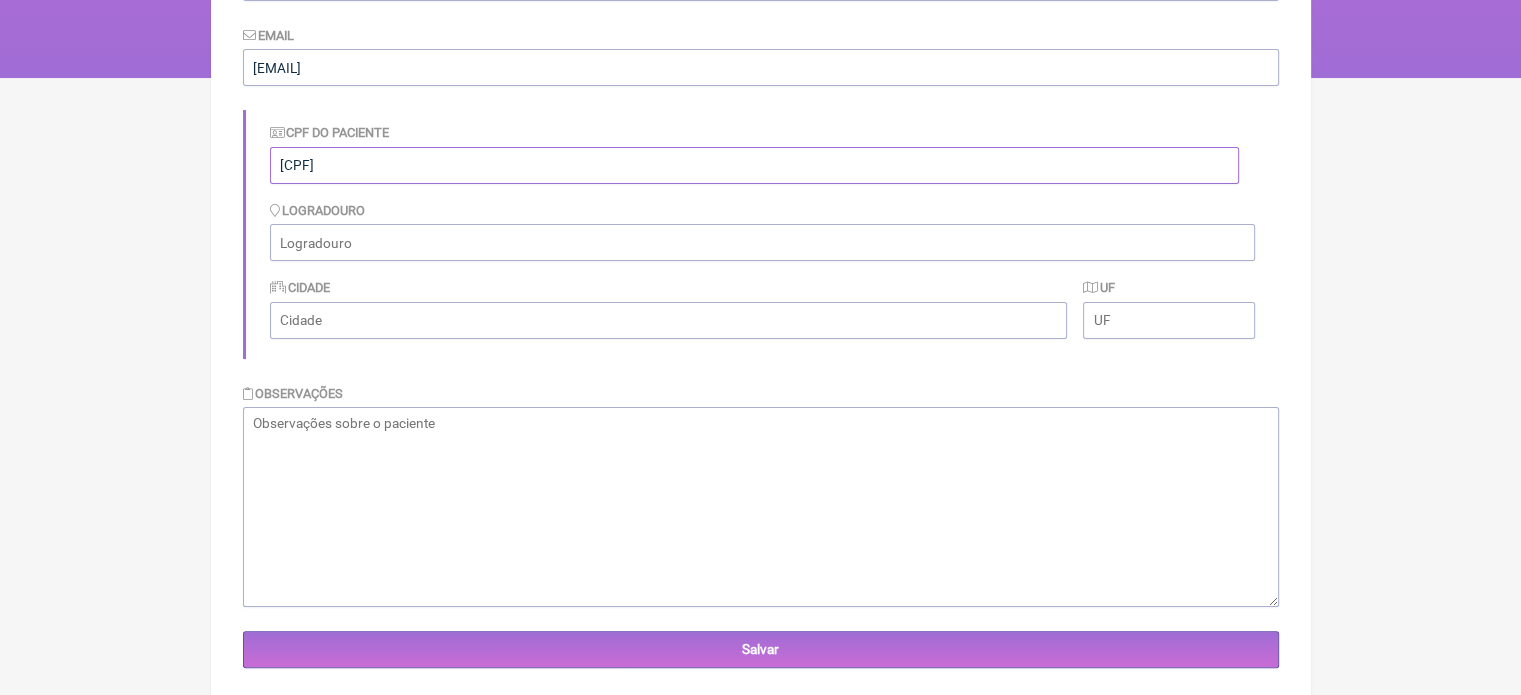 scroll, scrollTop: 359, scrollLeft: 0, axis: vertical 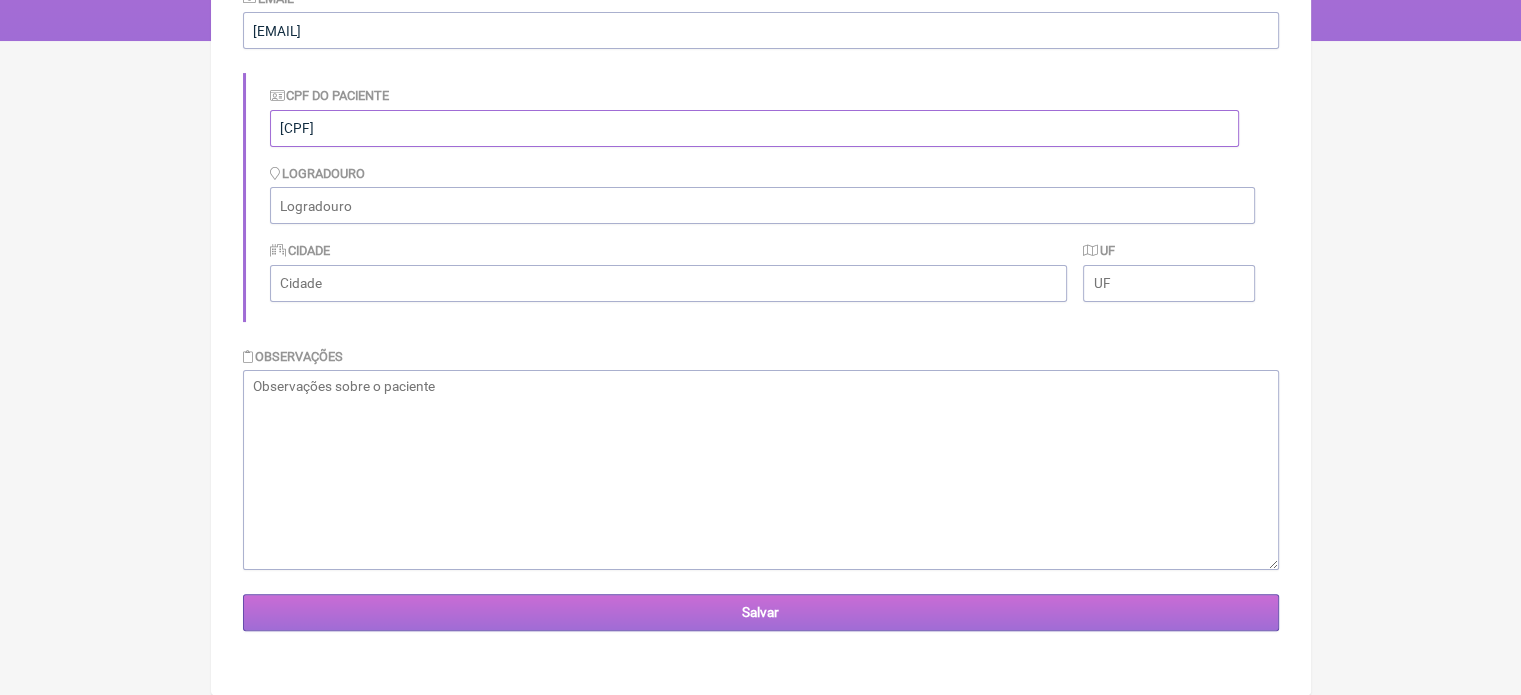 type on "624.538.827-91" 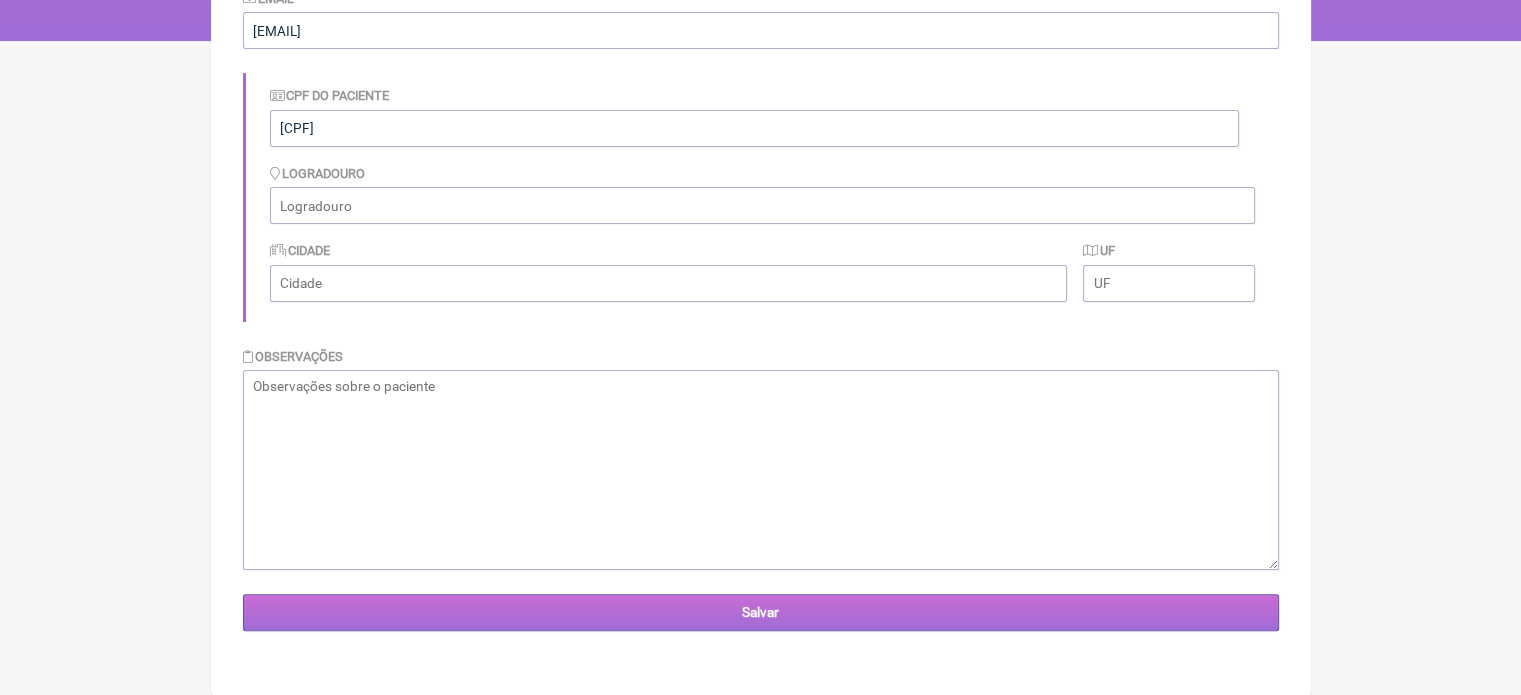 click on "Salvar" at bounding box center [761, 612] 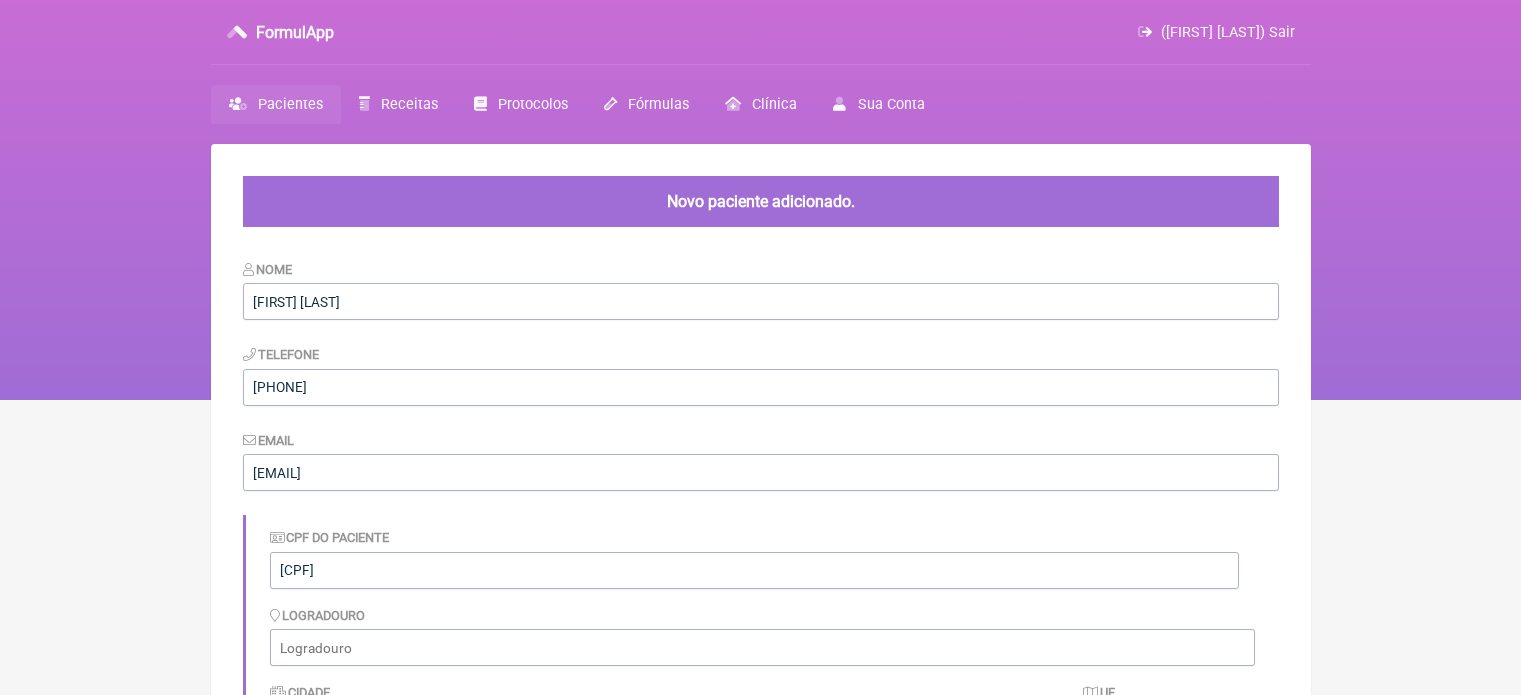 scroll, scrollTop: 0, scrollLeft: 0, axis: both 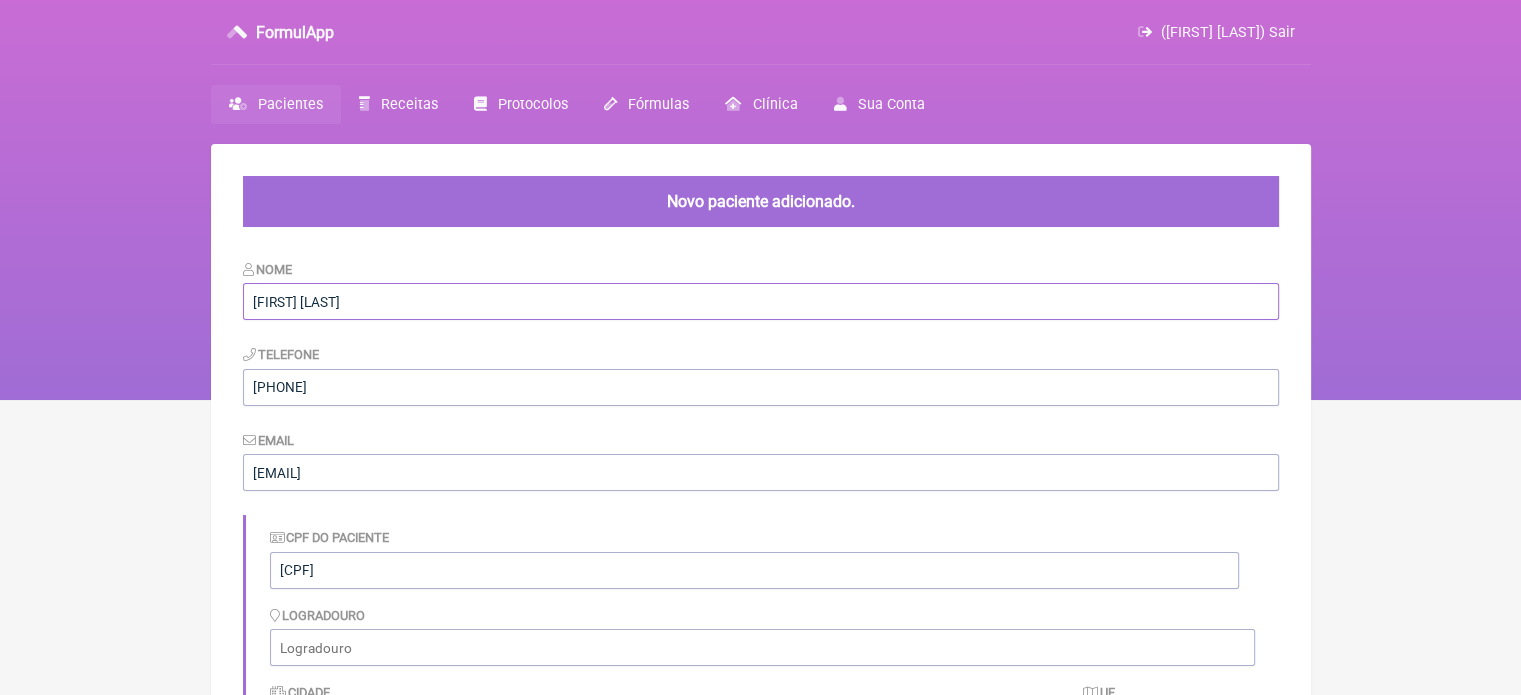 drag, startPoint x: 410, startPoint y: 303, endPoint x: 0, endPoint y: 315, distance: 410.17557 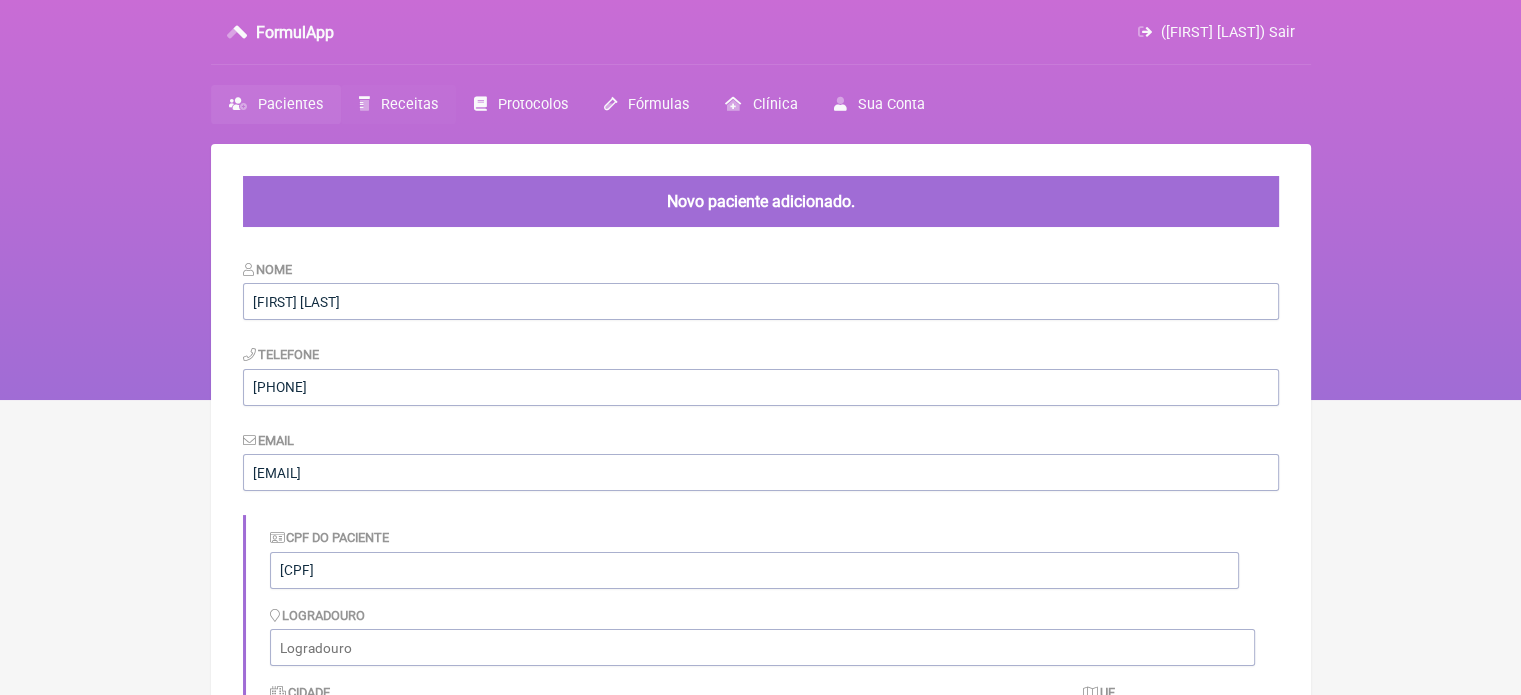 click on "Receitas" at bounding box center (409, 104) 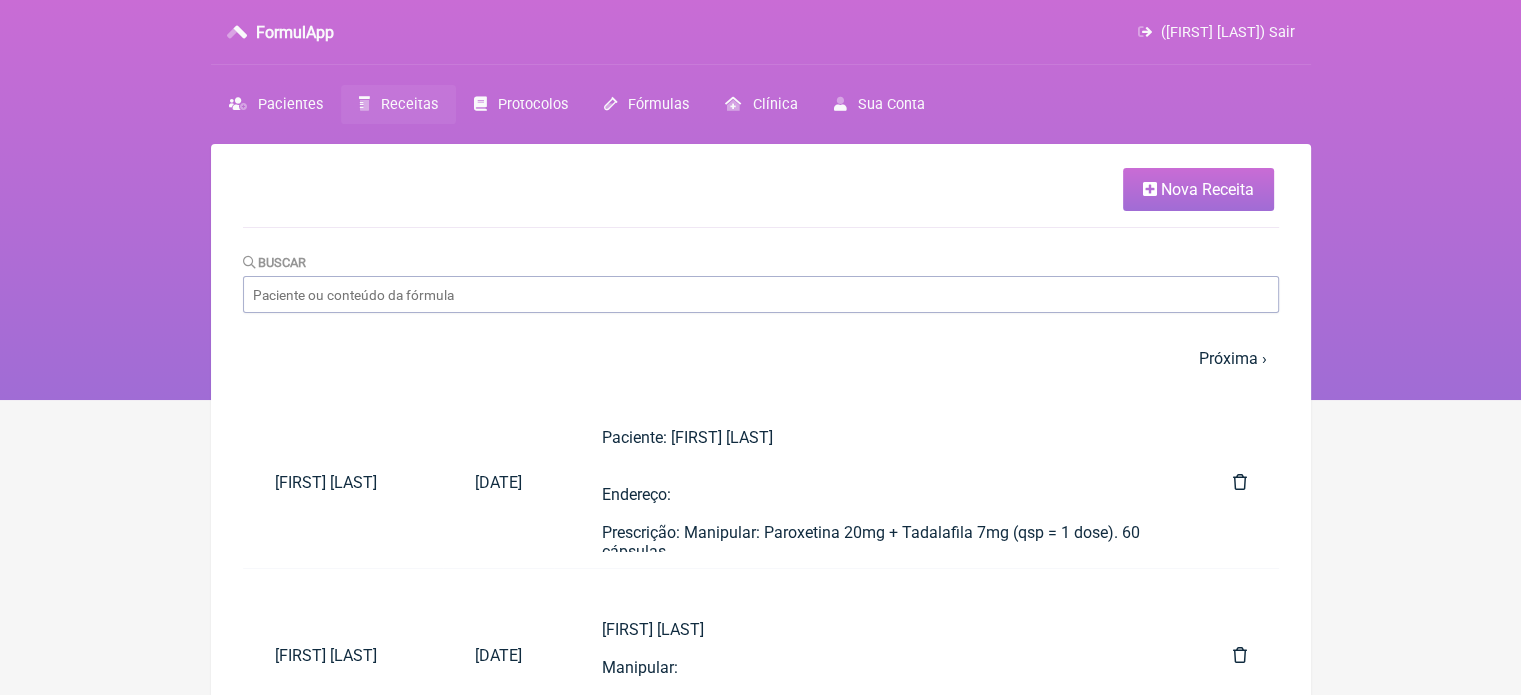 click on "Nova Receita" at bounding box center [1207, 189] 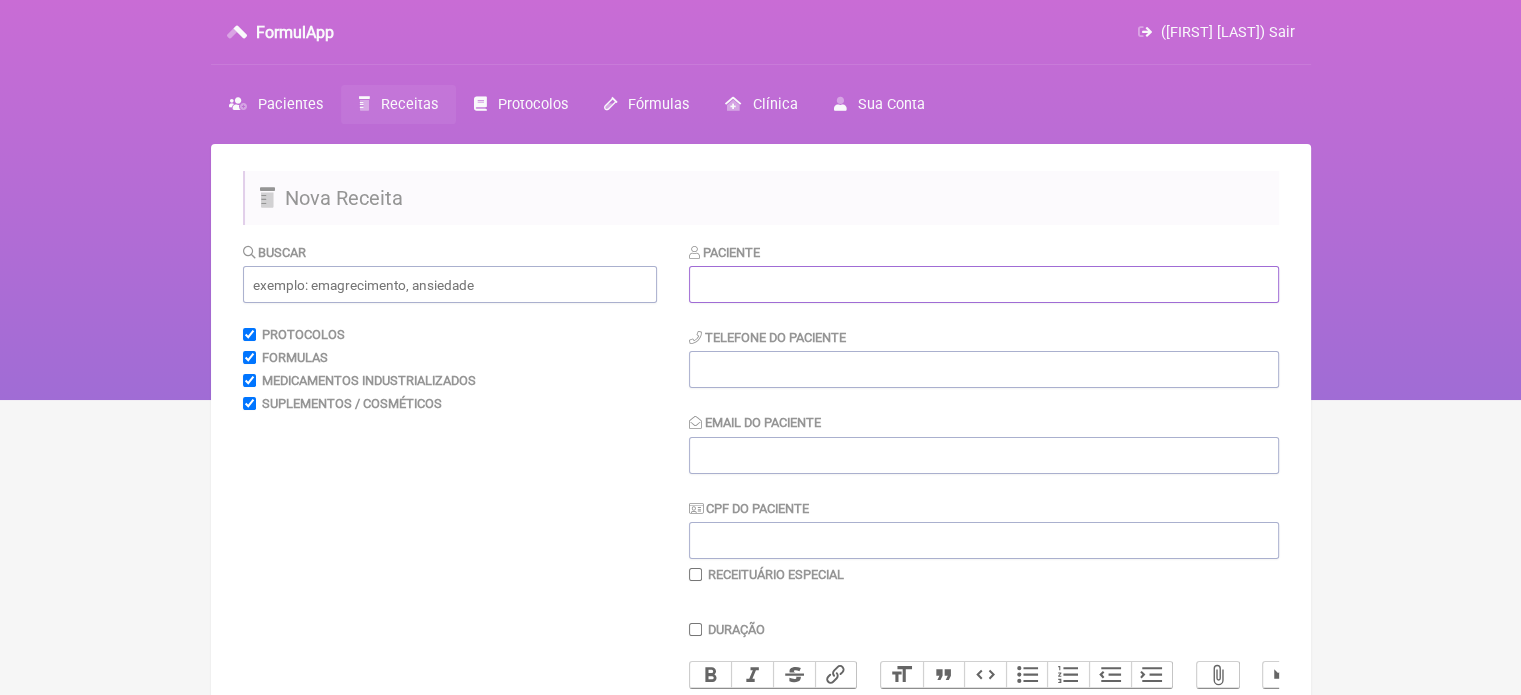 click at bounding box center [984, 284] 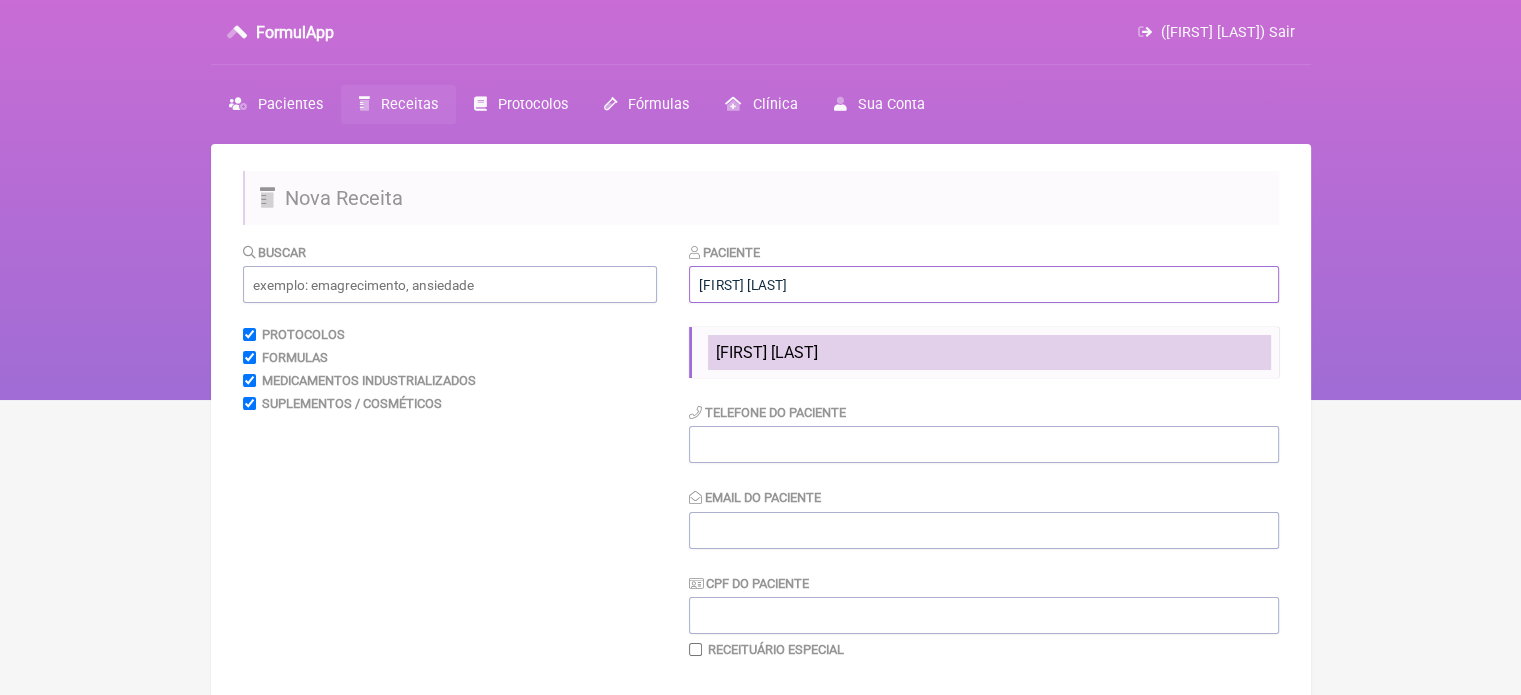 type on "[FIRST] [LAST]" 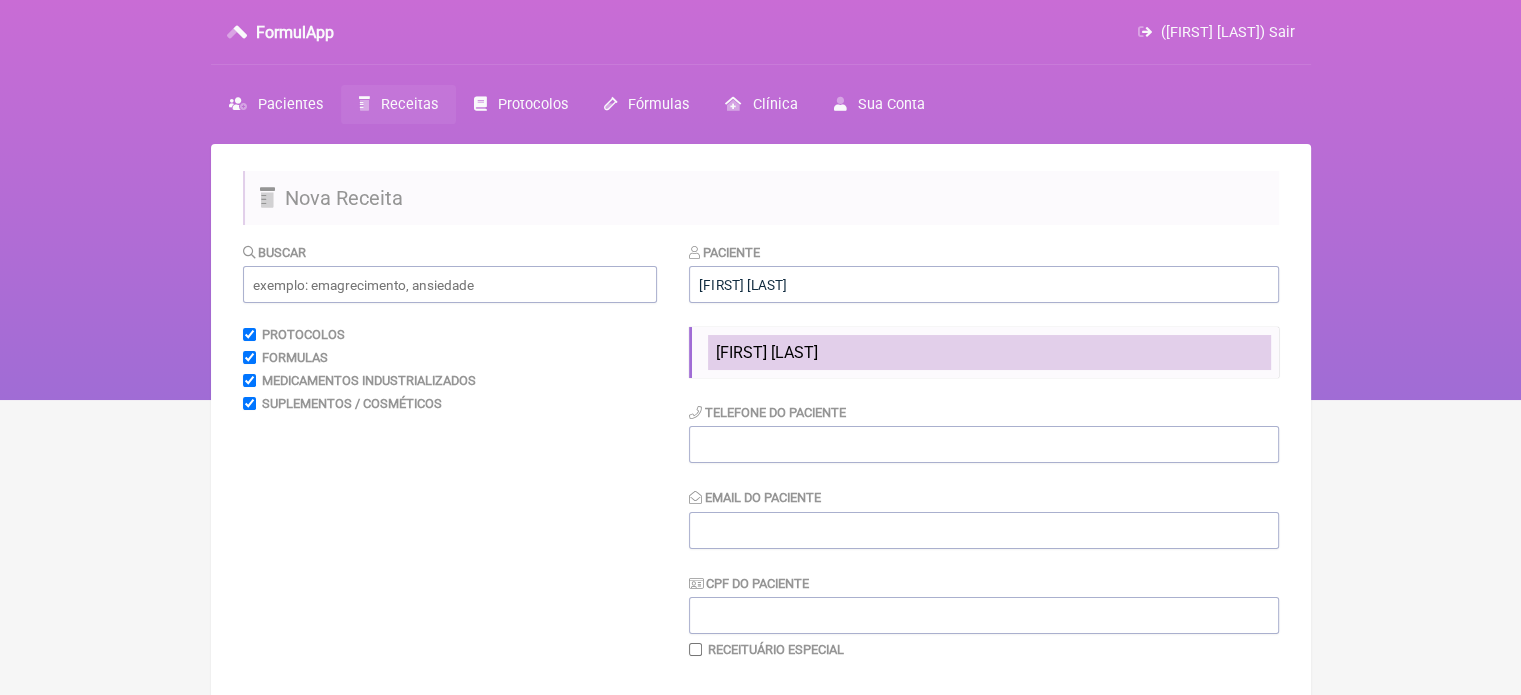 click on "[FIRST] [LAST]" at bounding box center (989, 352) 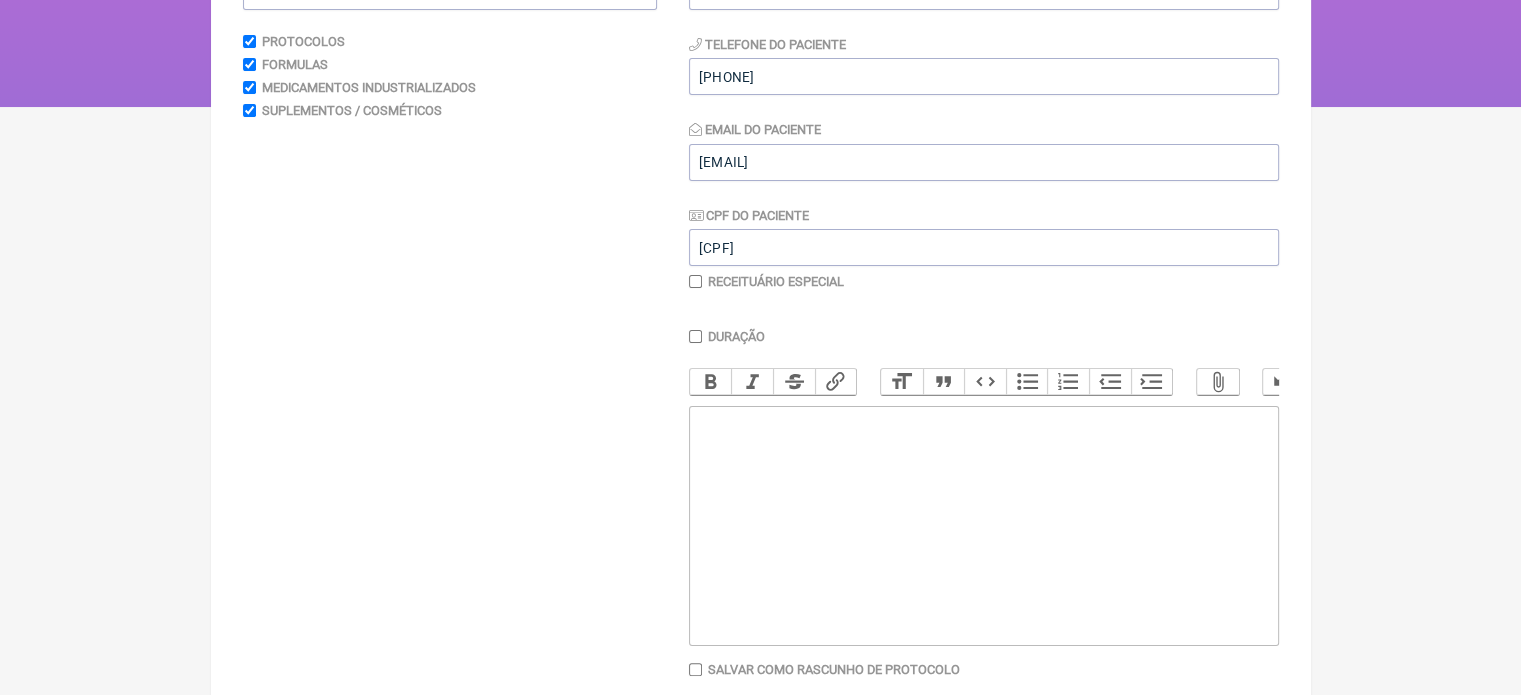 scroll, scrollTop: 300, scrollLeft: 0, axis: vertical 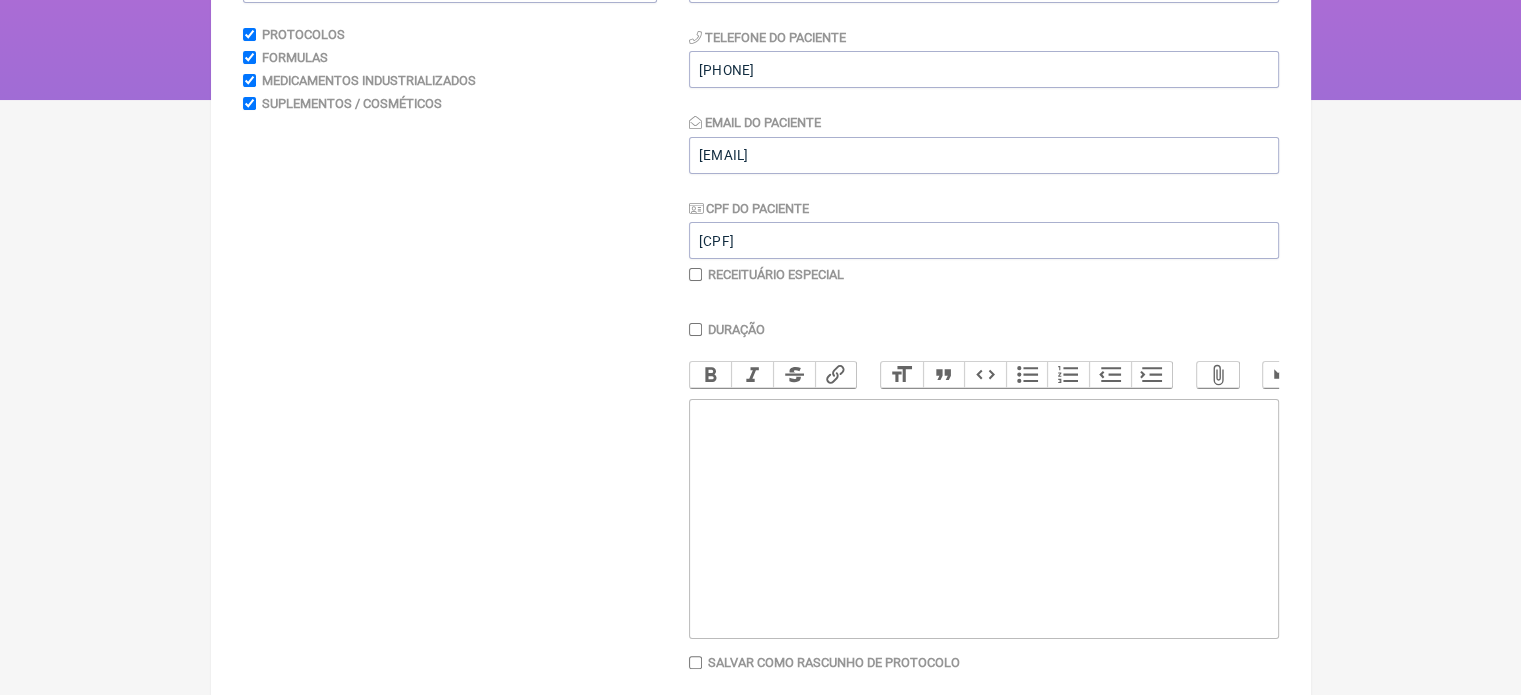 click at bounding box center (984, 519) 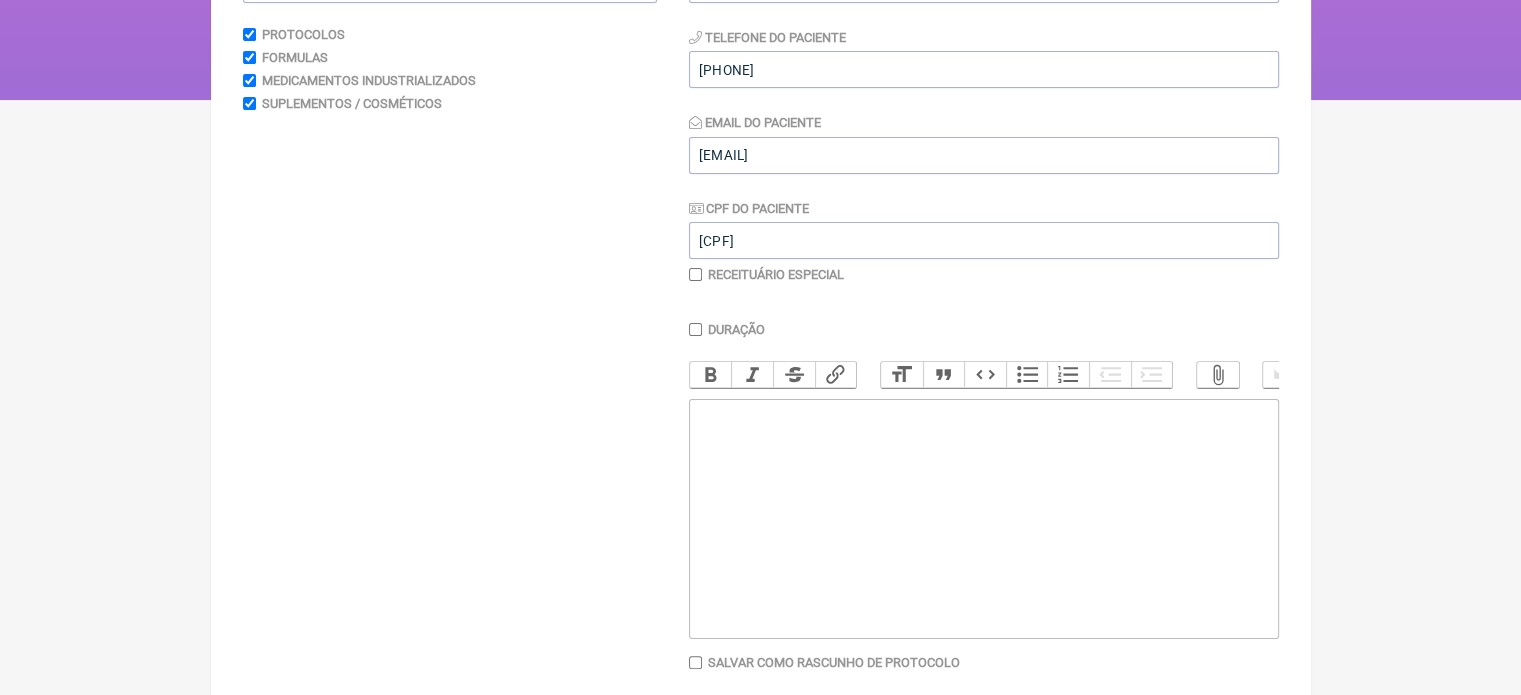 paste on "<div><em>Paciente: </em>[FIRST] [LAST]</div><div>&nbsp;<br><br></div><div><em>Endereço:<br></em><br></div><div><em>&nbsp;<br></em><br></div><div><em>Prescrição:</em> Manipular: Tadalafila 8mg + Paroxetina 20mg – 60 cápsulas</div><div>&nbsp;</div><div>Tomar 1 cápsula todas as noites após o jantar – Uso contínuo.</div>" 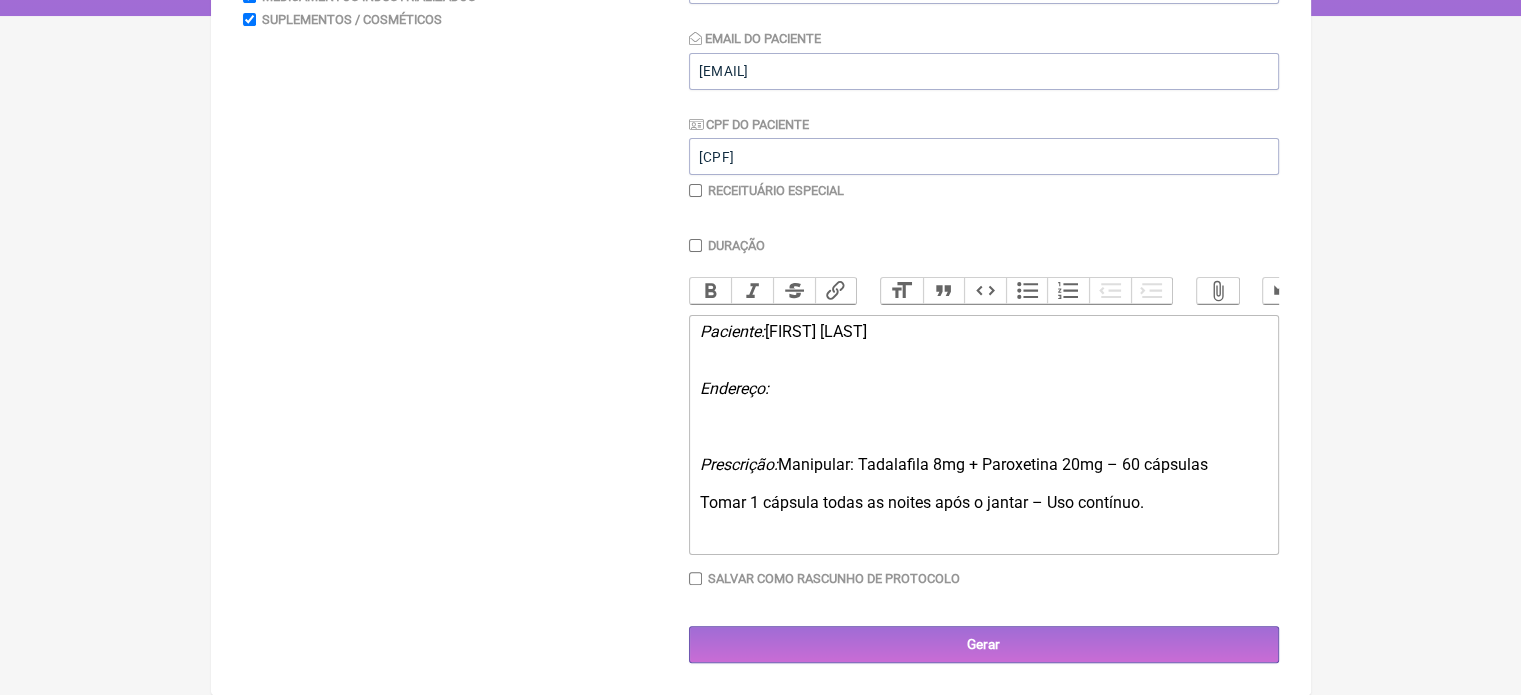 scroll, scrollTop: 399, scrollLeft: 0, axis: vertical 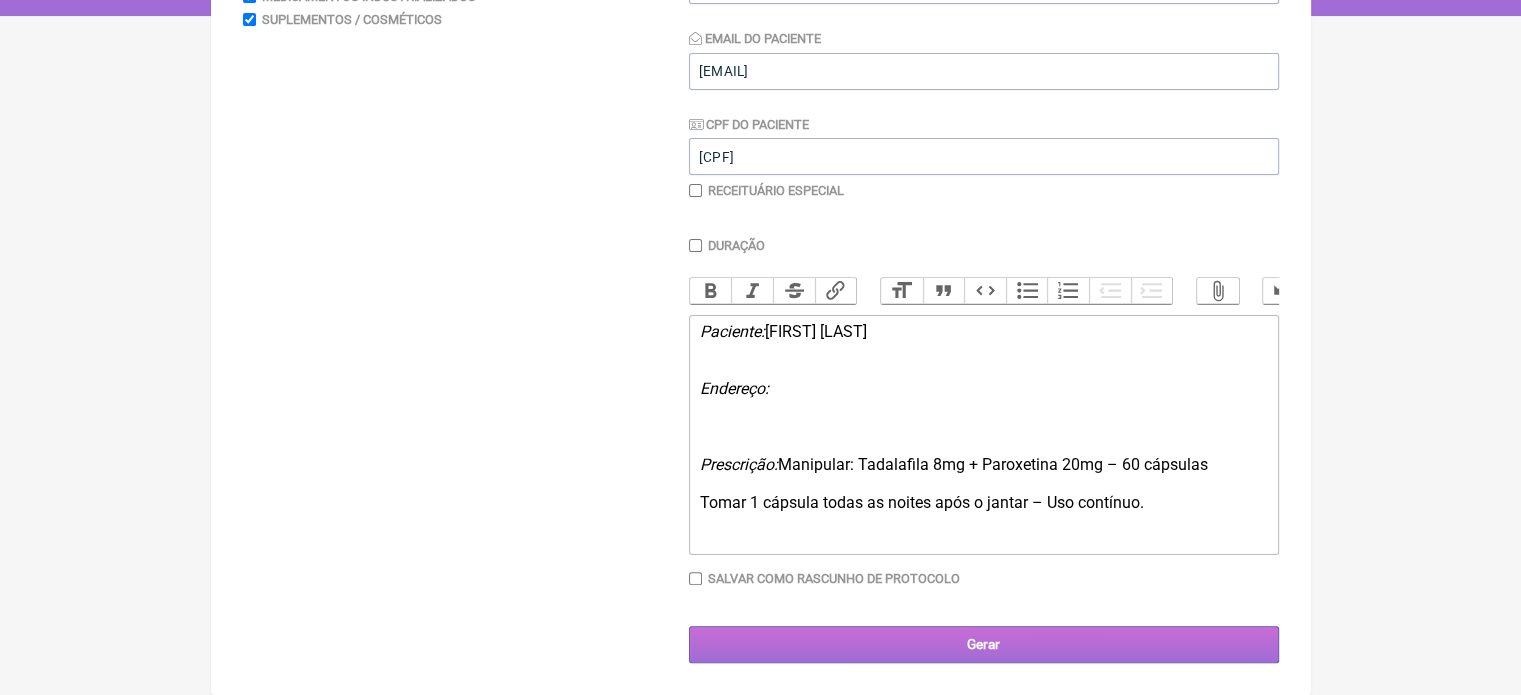 click on "Gerar" at bounding box center (984, 644) 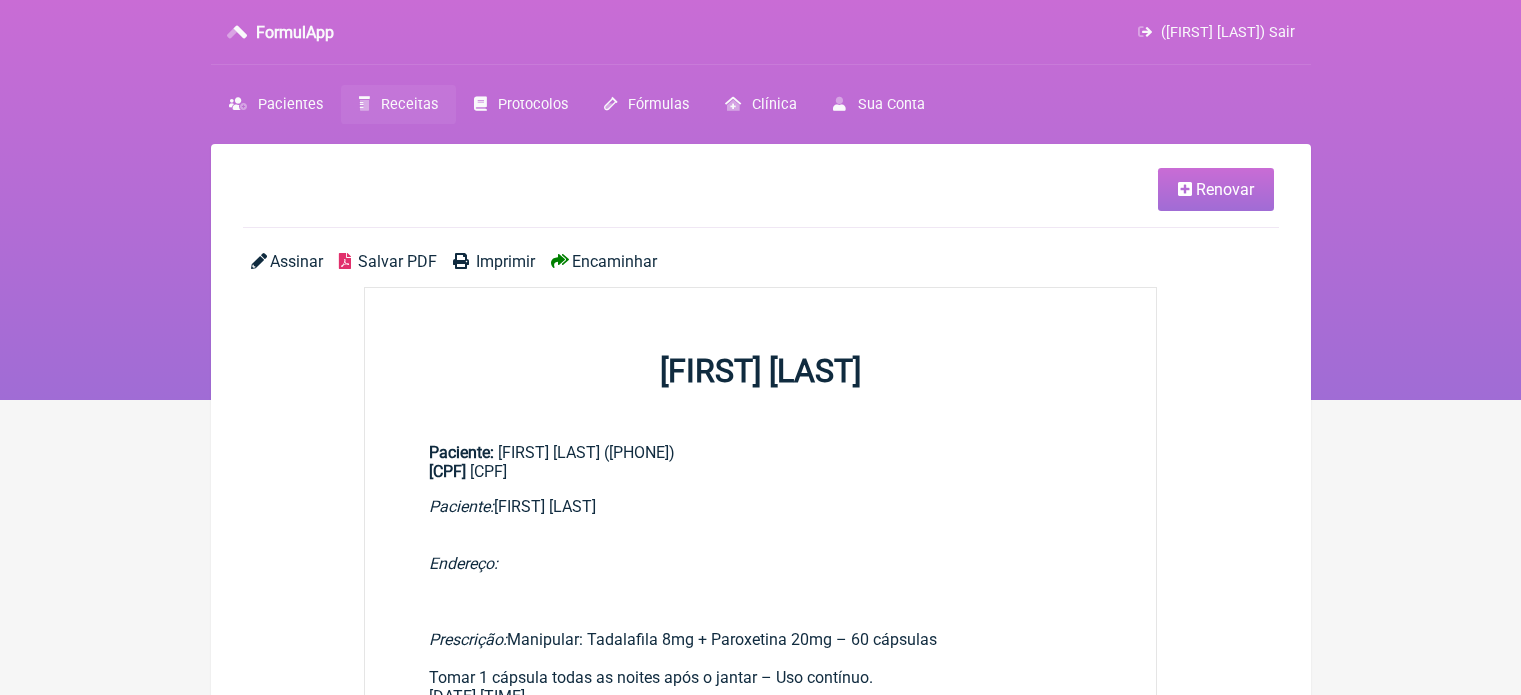 scroll, scrollTop: 0, scrollLeft: 0, axis: both 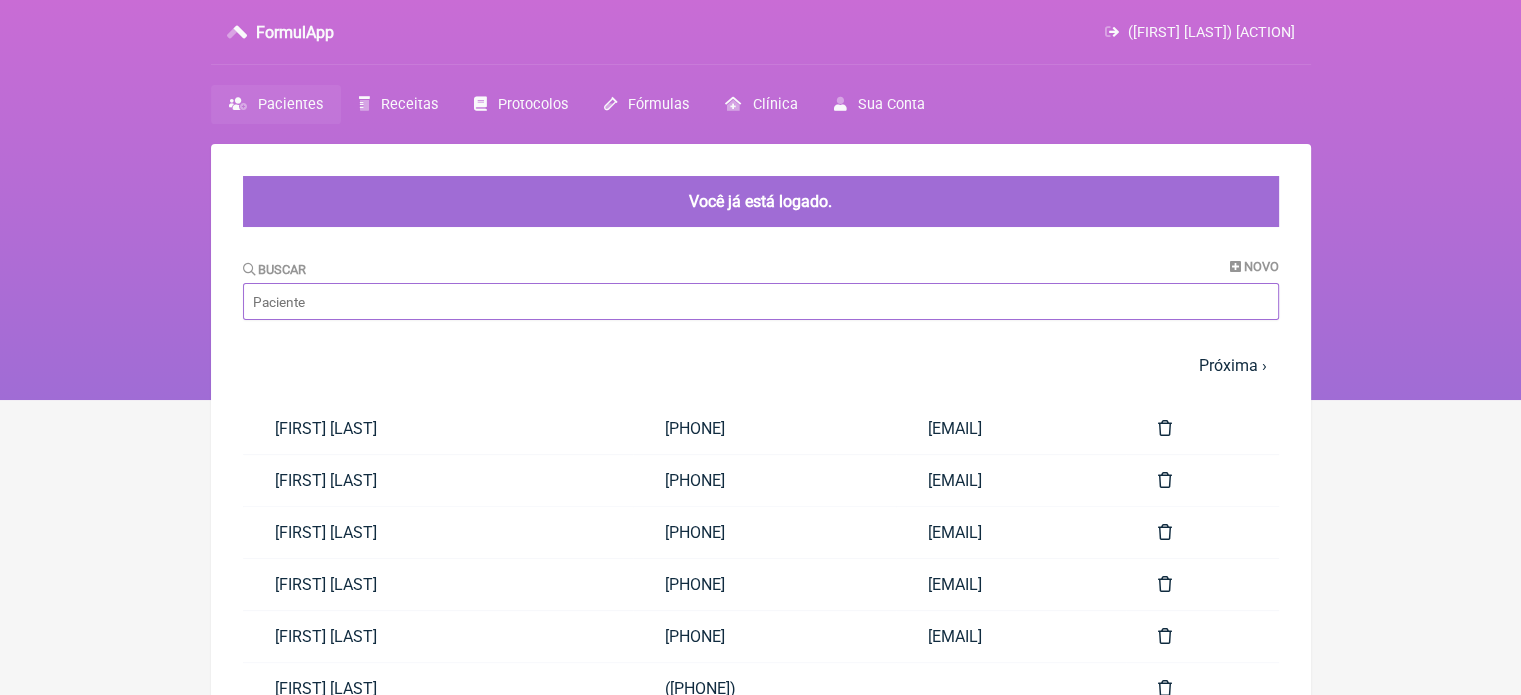 click on "Buscar" at bounding box center (761, 301) 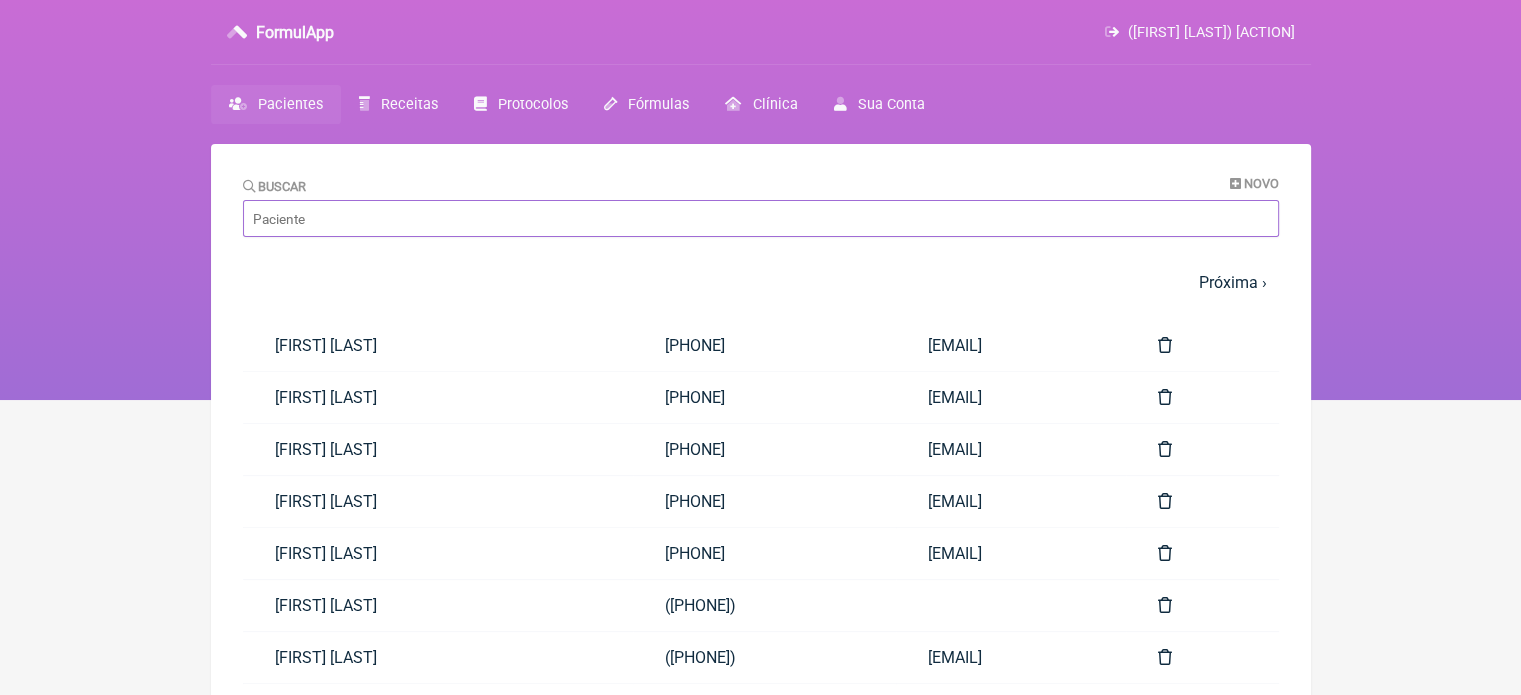 paste on "Izac Fortunato" 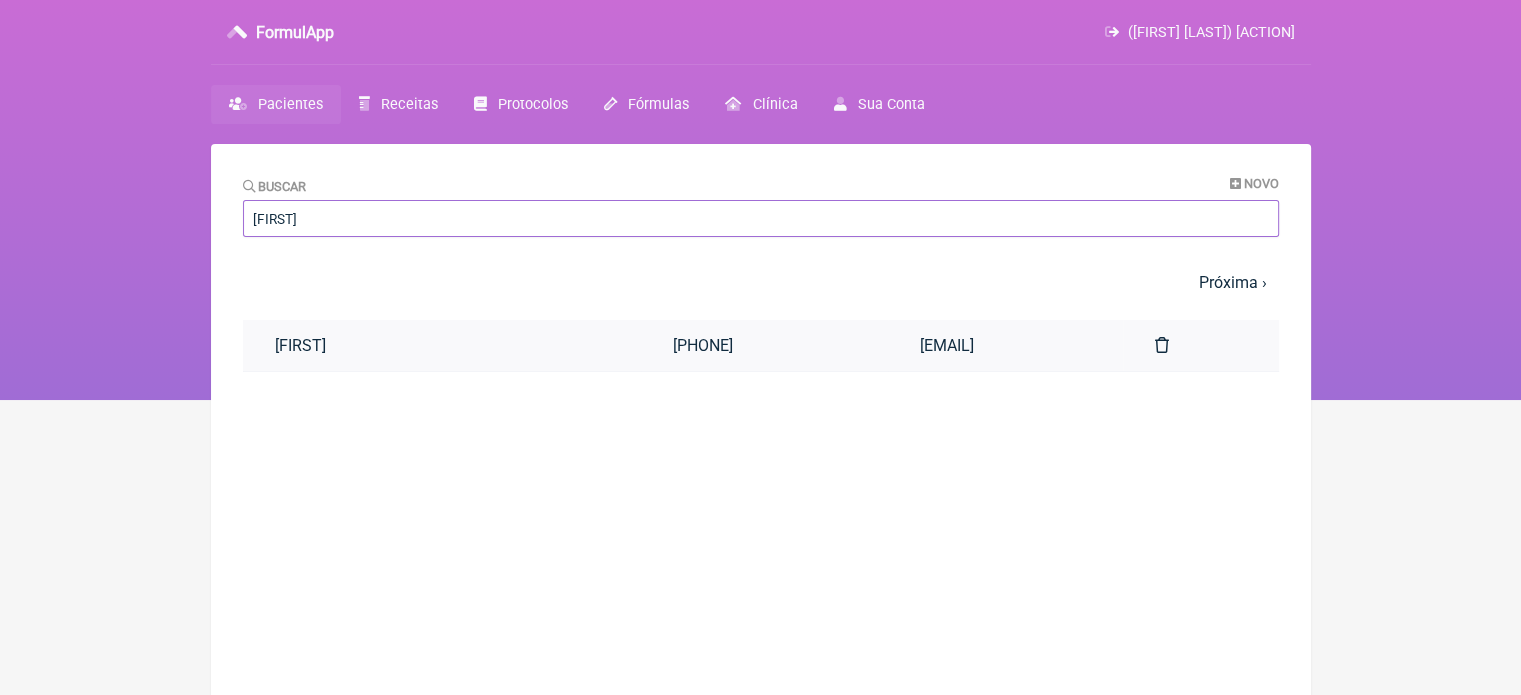 type on "Izac Fortunato" 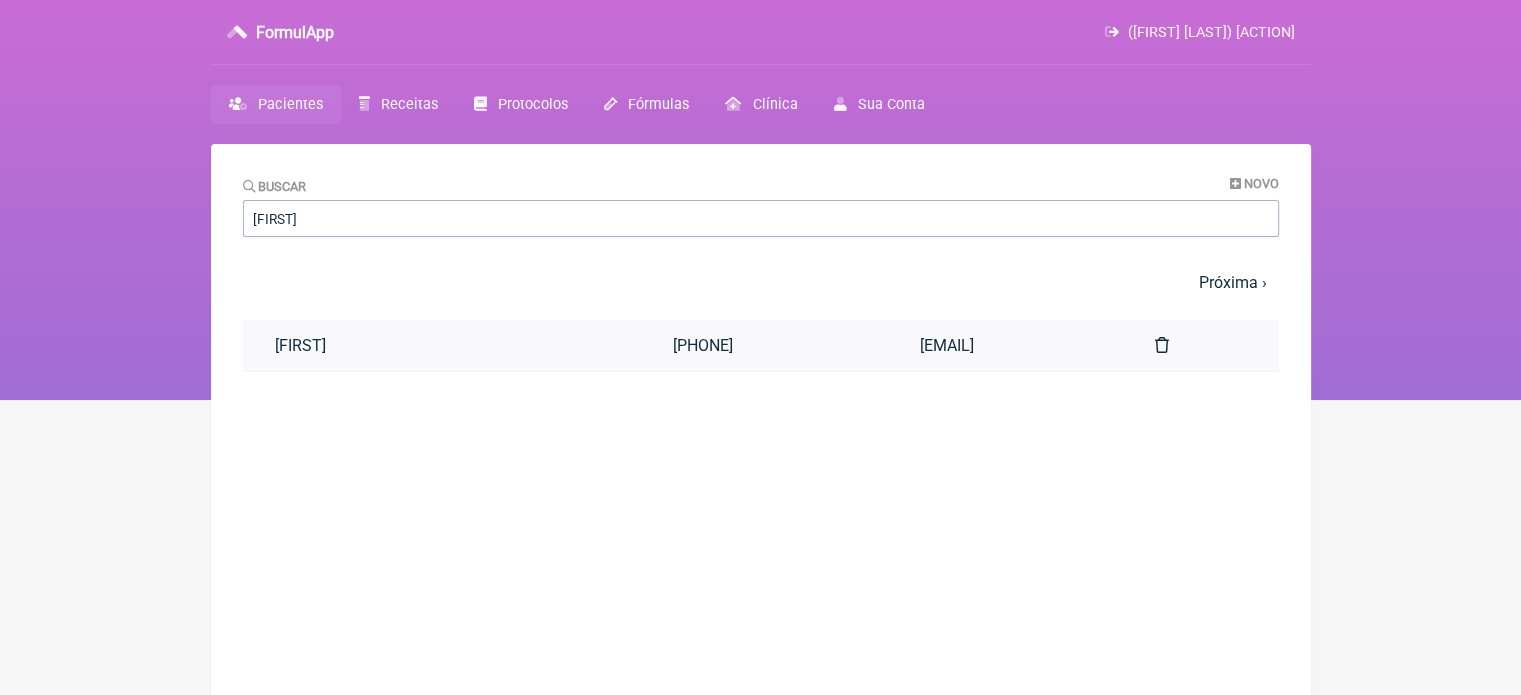 click on "21999758356" at bounding box center (442, 345) 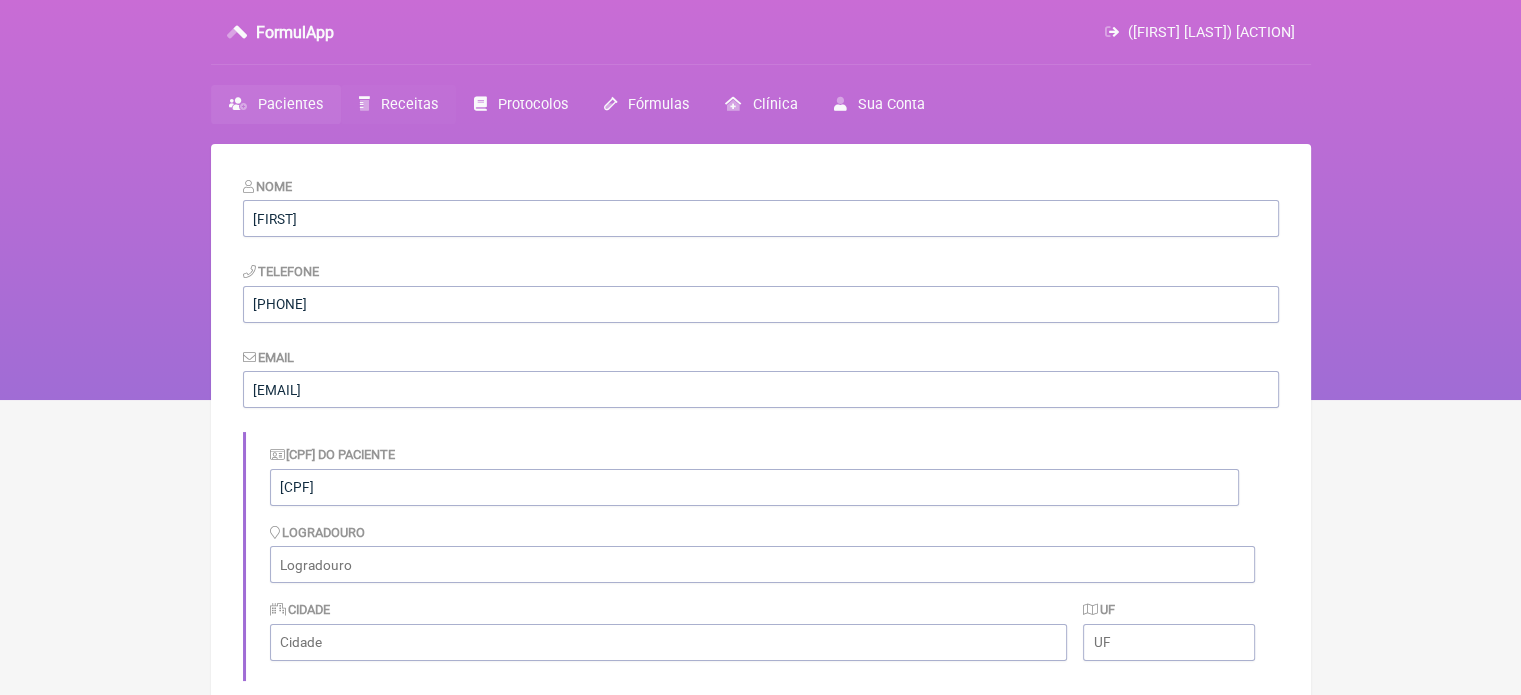 click on "Receitas" at bounding box center [409, 104] 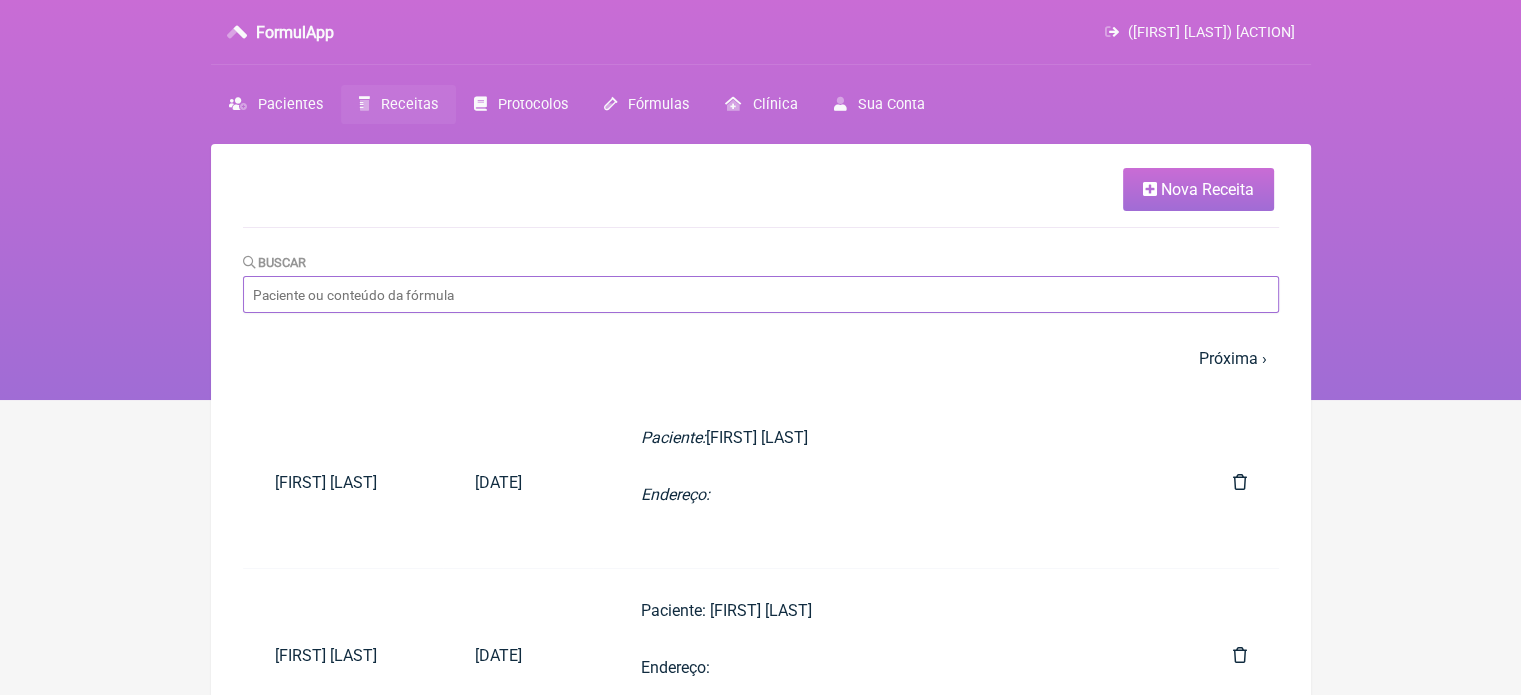 click on "Buscar" at bounding box center (761, 294) 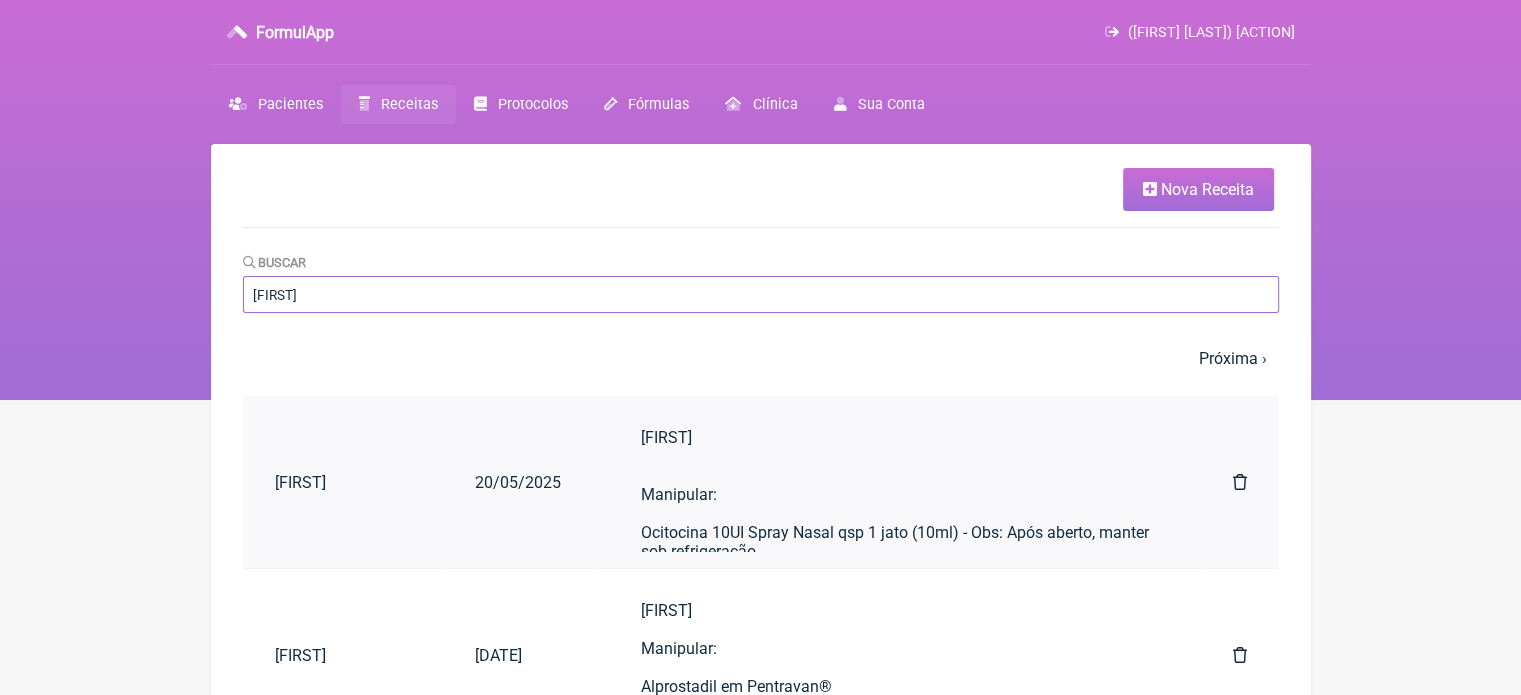 type on "Izac Fortunato" 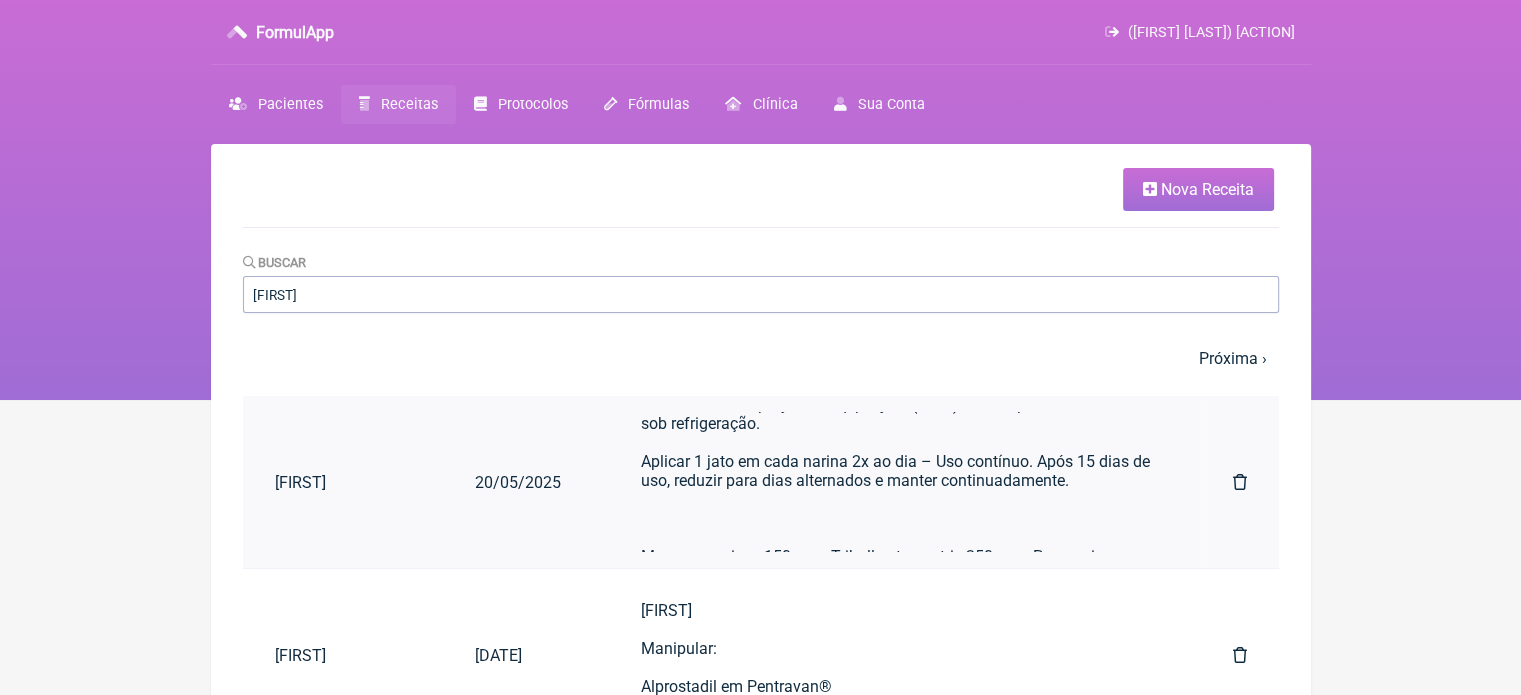 scroll, scrollTop: 0, scrollLeft: 0, axis: both 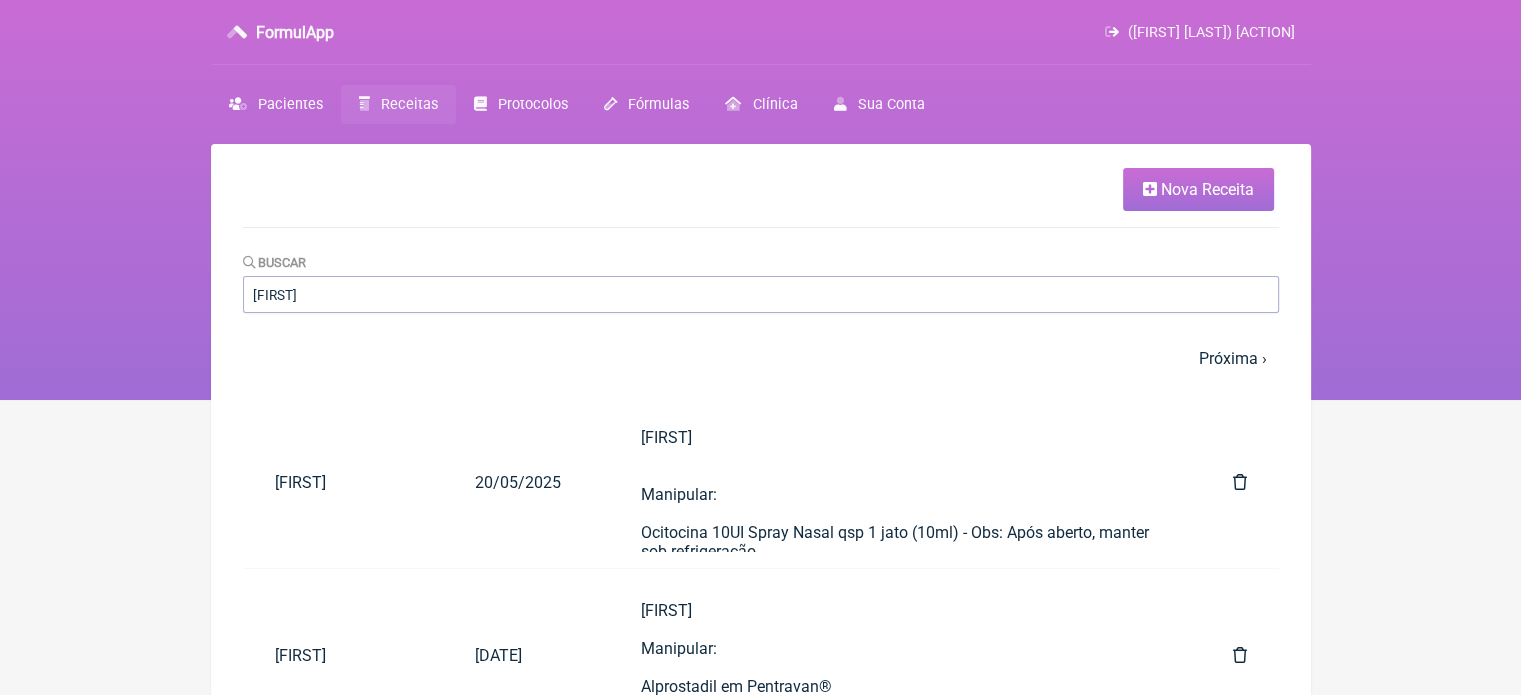 click on "Receitas" at bounding box center (409, 104) 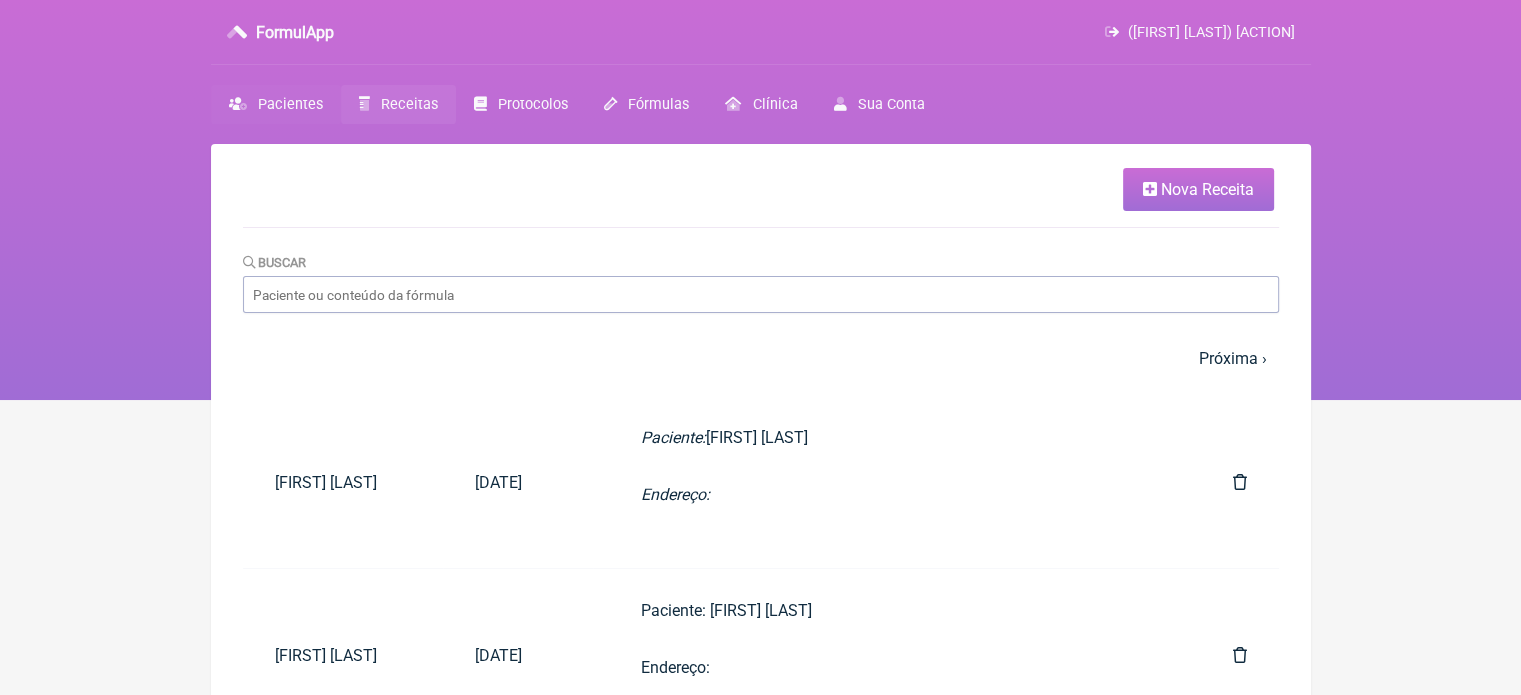 click on "Pacientes" at bounding box center [290, 104] 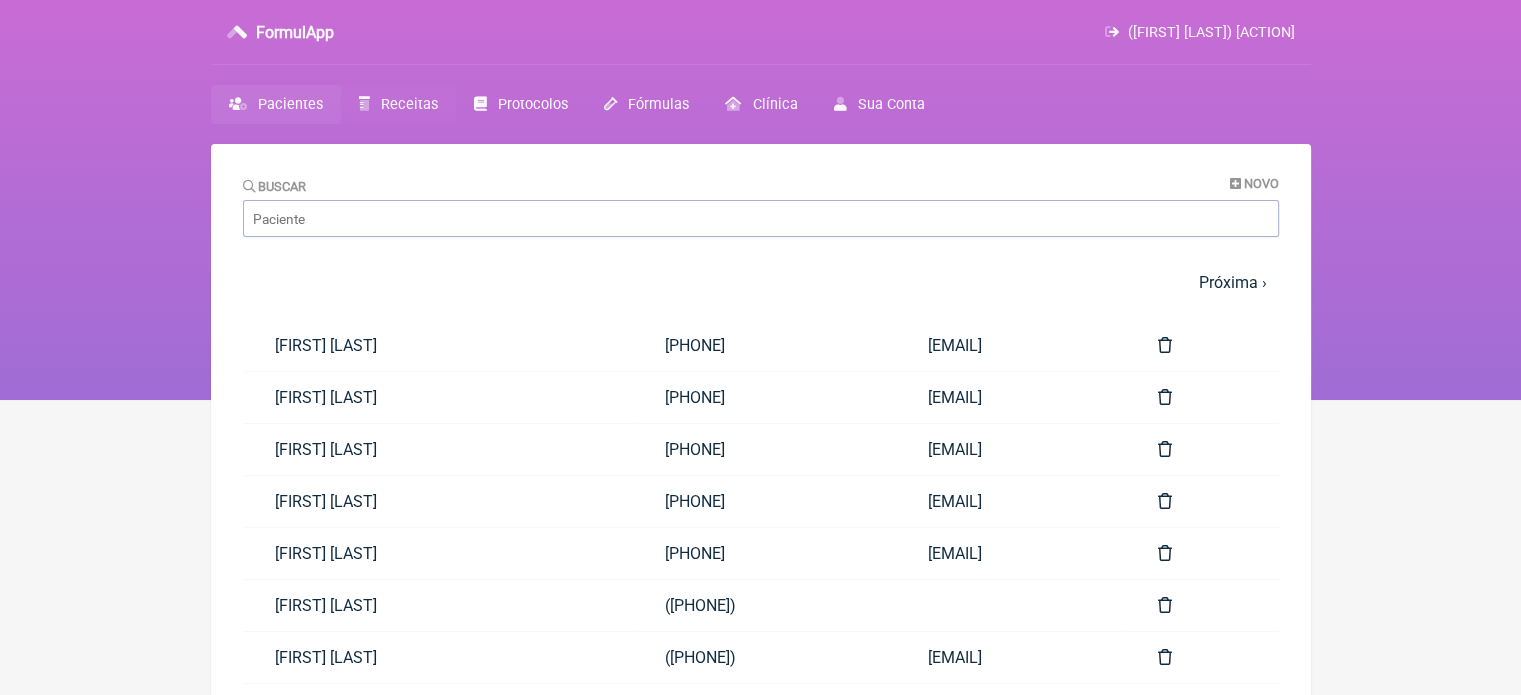 click on "Receitas" at bounding box center [409, 104] 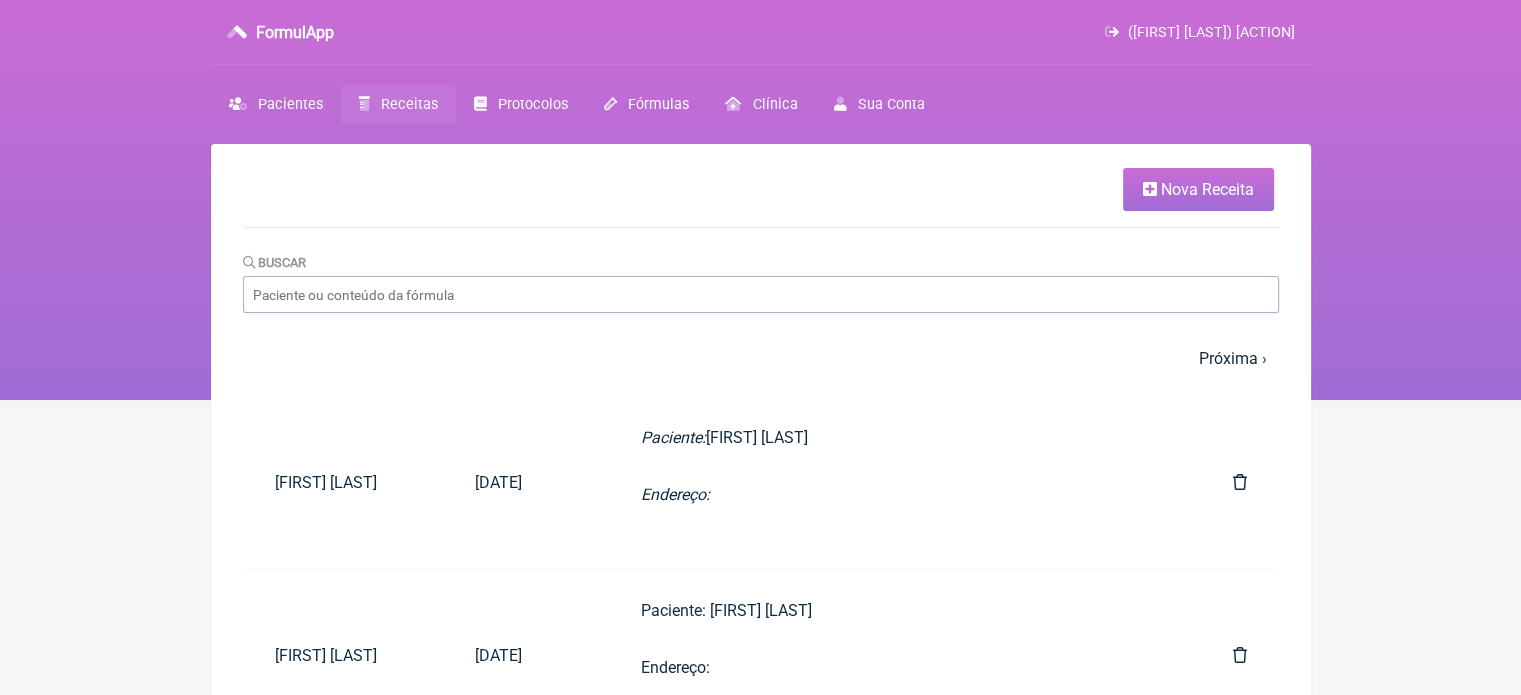 click on "Nova Receita" at bounding box center [1207, 189] 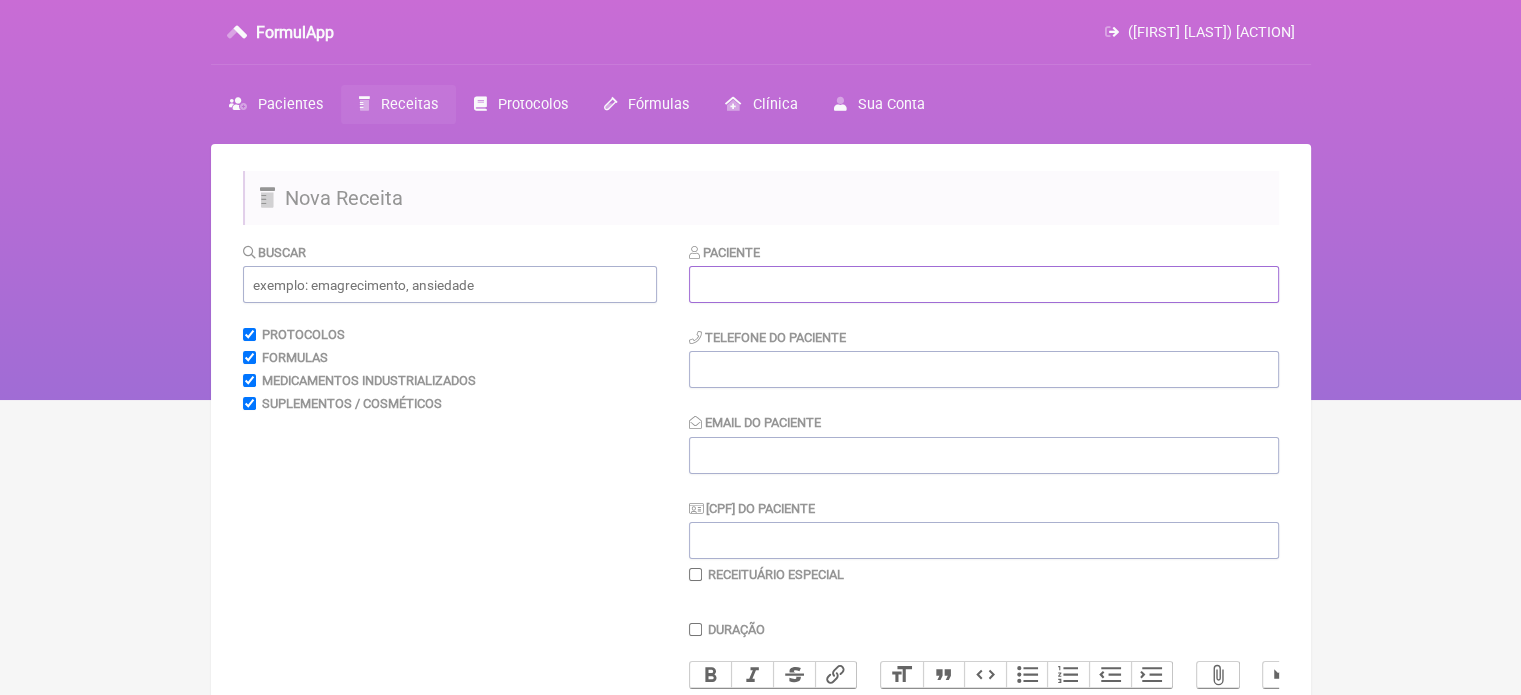 click at bounding box center (984, 284) 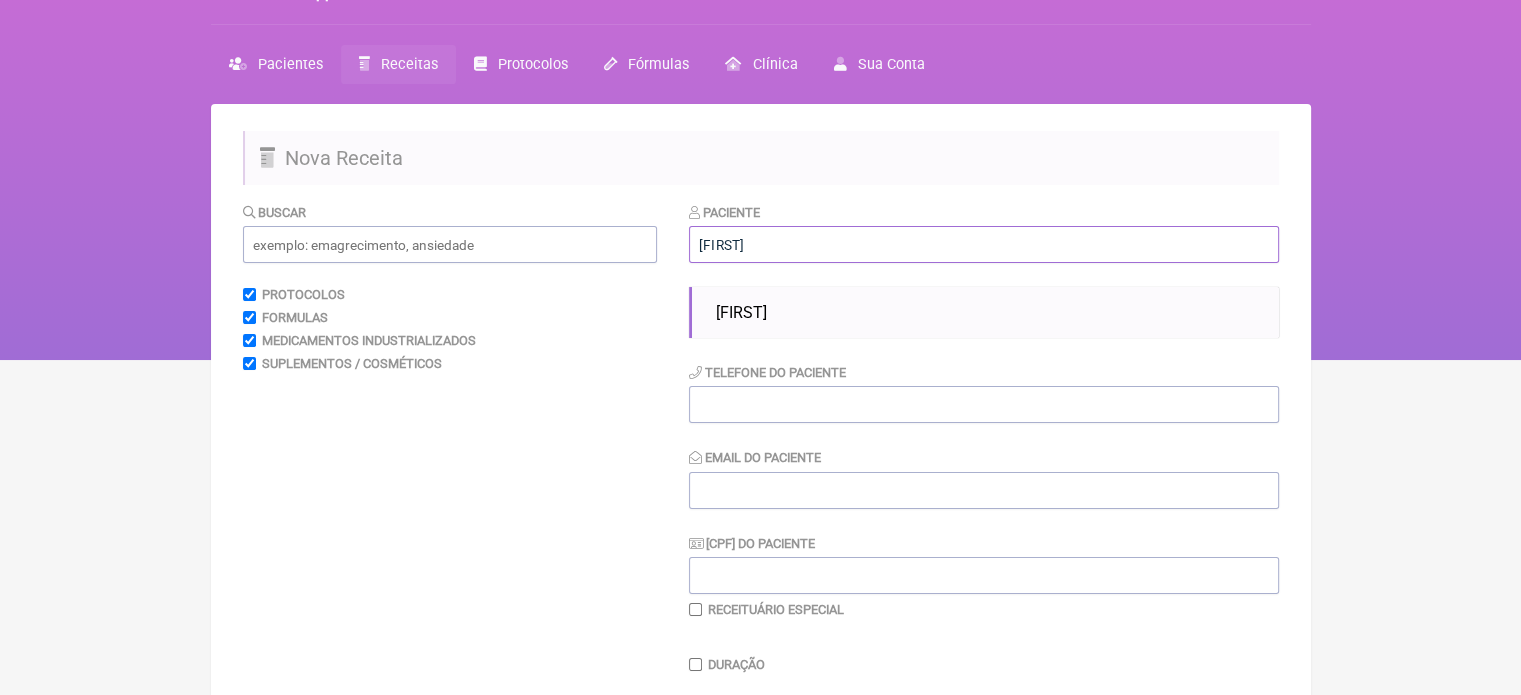 scroll, scrollTop: 200, scrollLeft: 0, axis: vertical 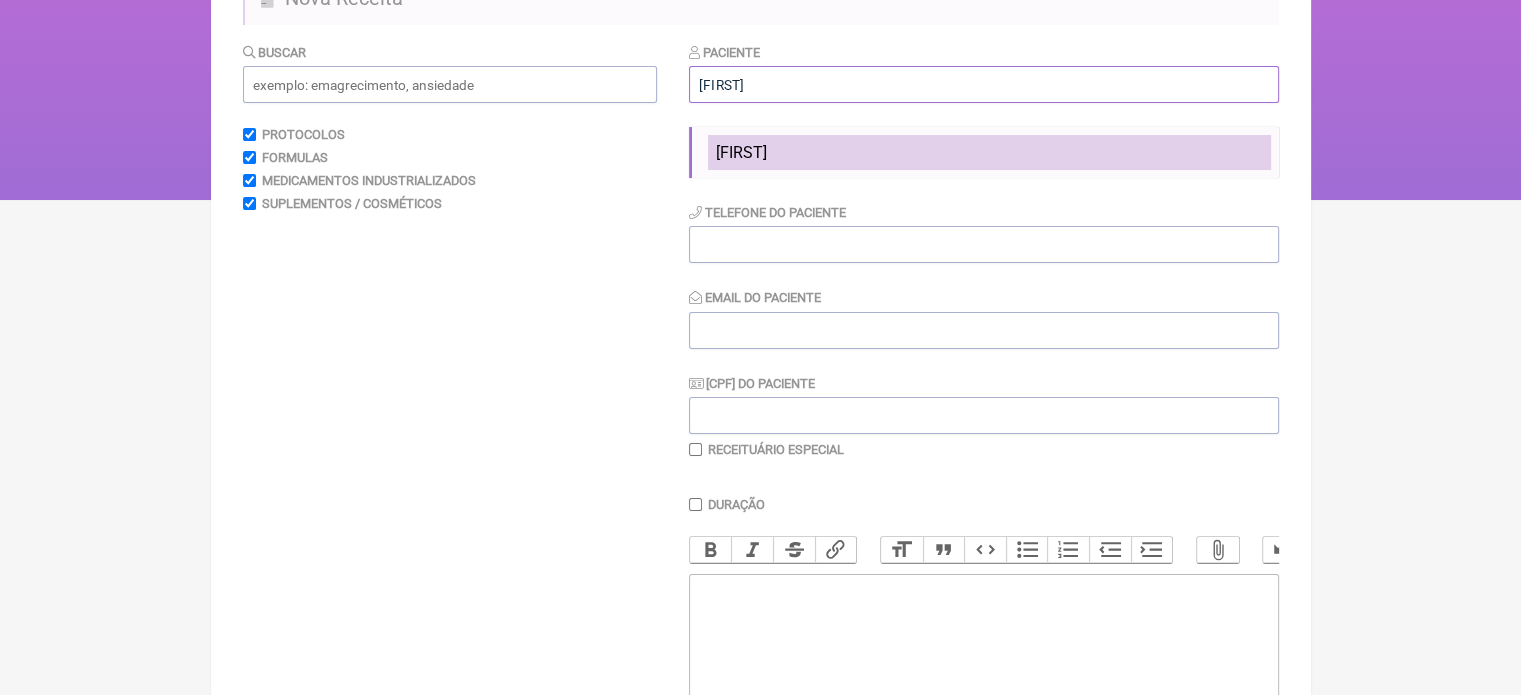type on "Izac Fortunato" 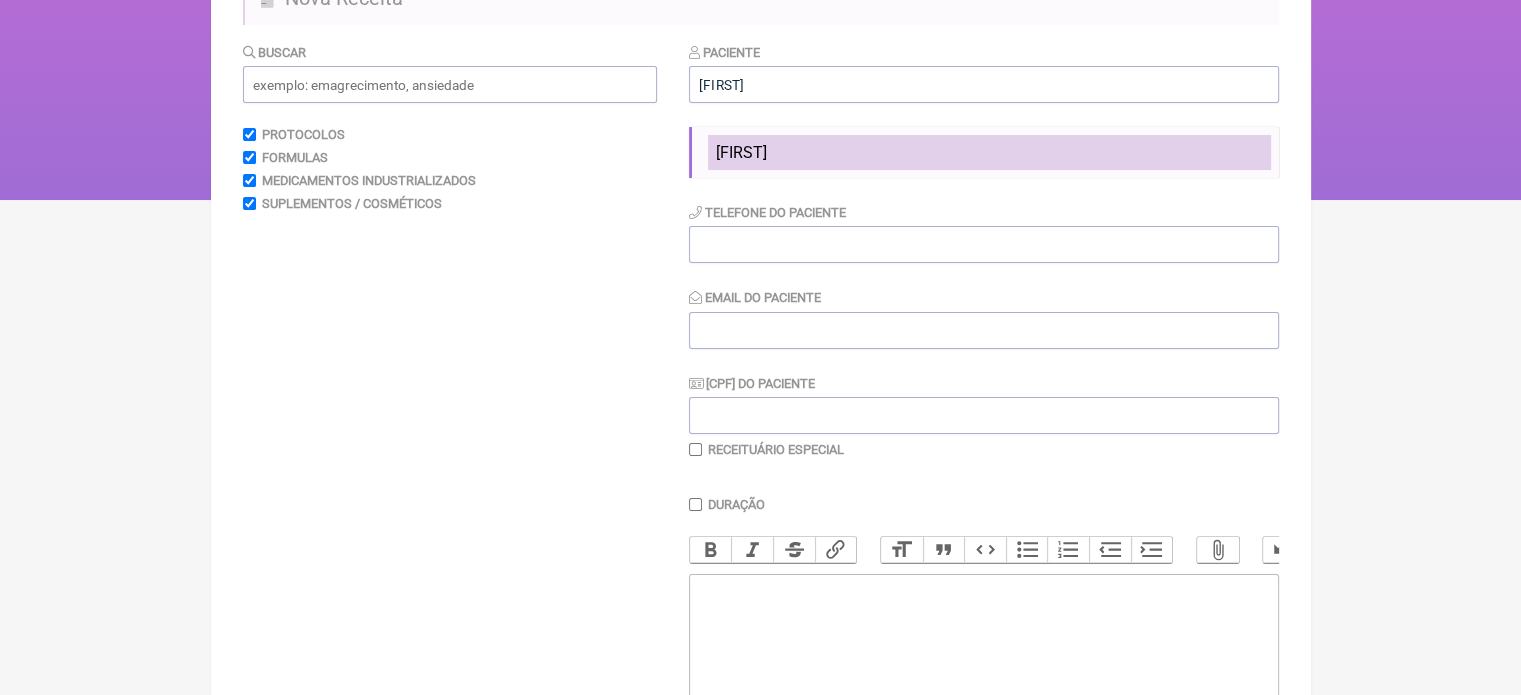 click on "Izac Fortunato" at bounding box center [741, 152] 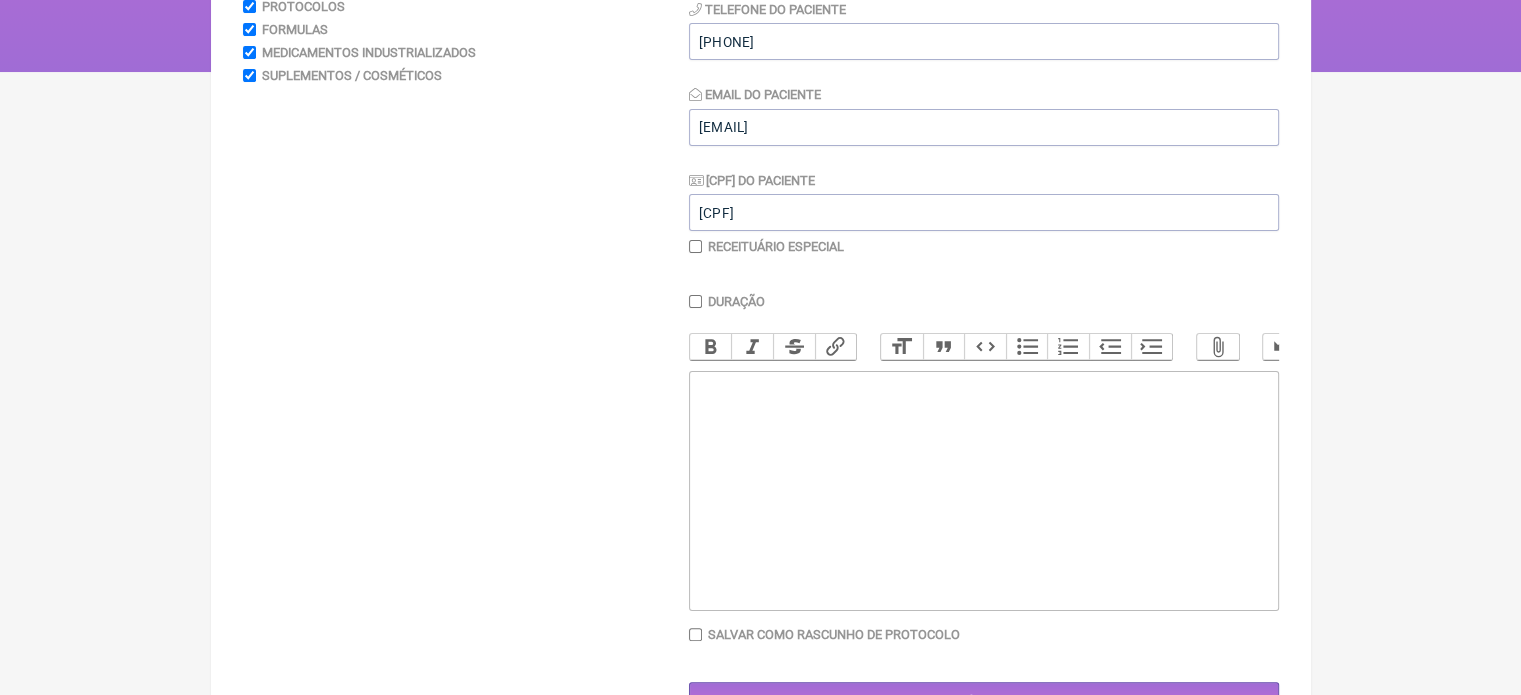 scroll, scrollTop: 399, scrollLeft: 0, axis: vertical 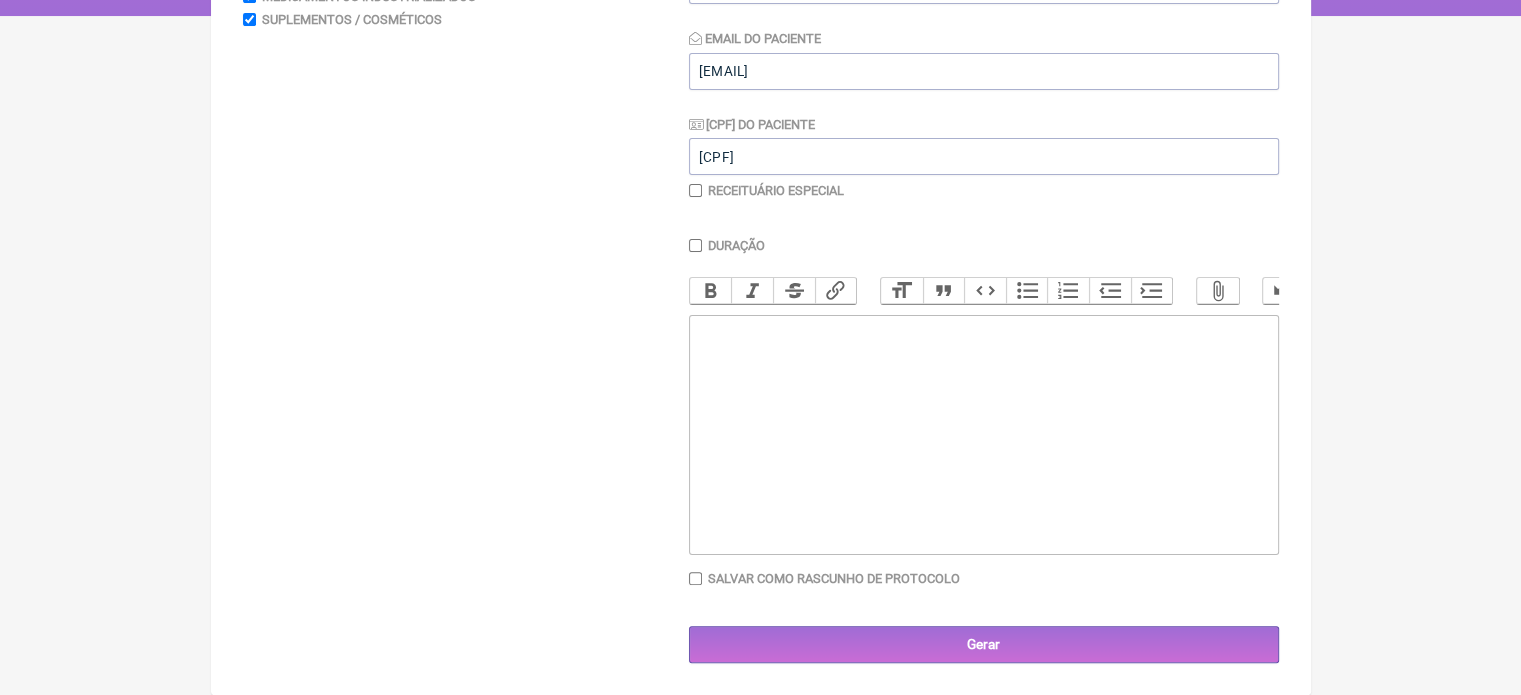 click at bounding box center (984, 435) 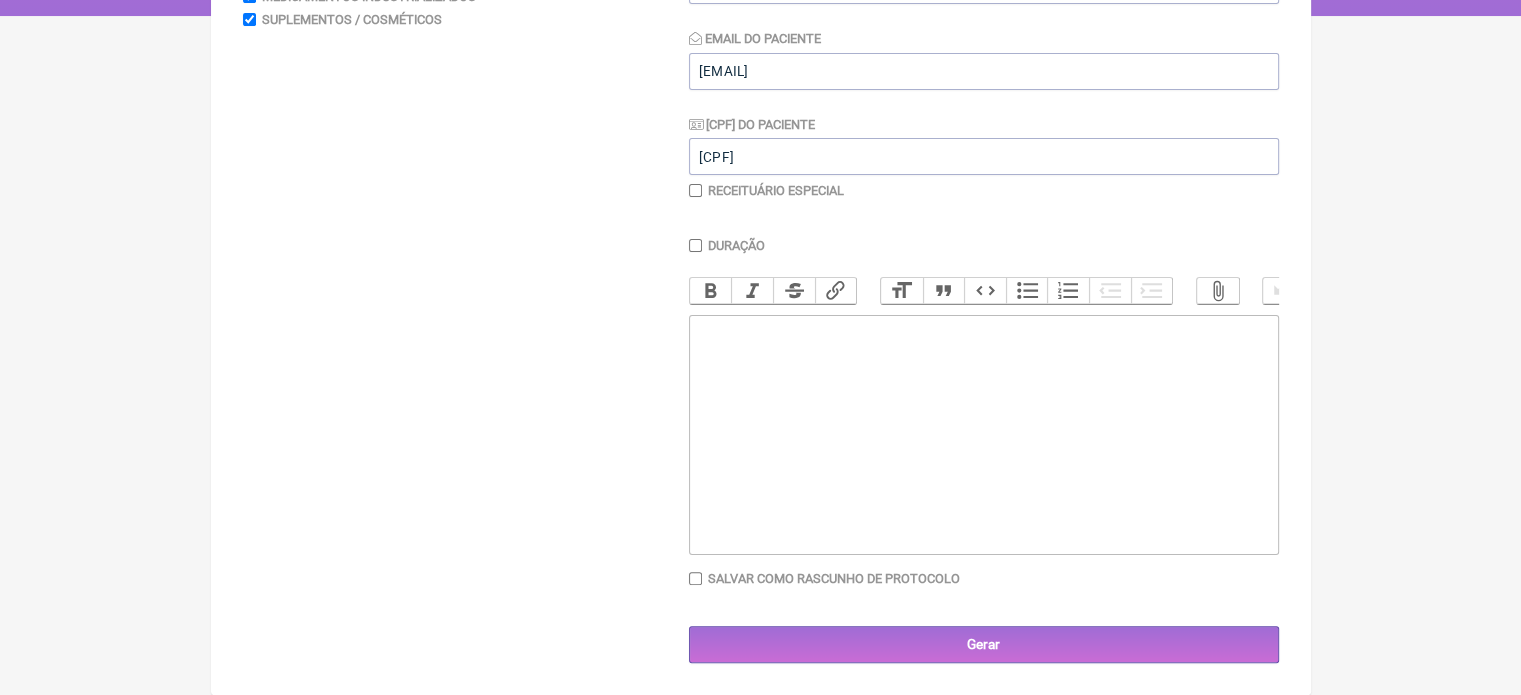 paste on "<div>Izac Fortunato</div><div>&nbsp;</div><div>Manipular:</div><div>&nbsp;</div><div>Ocitocina 10UI Spray Nasal qsp 1 jato (10ml) - Obs: Após aberto, manter sob refrigeração.</div><div>&nbsp;</div><div>Aplicar 1 jato em cada narina 2x ao dia – Uso contínuo. Após 15 dias de uso, reduzir para dias alternados e manter continuadamente.</div><div>&nbsp;</div><div>&nbsp;</div><div>&nbsp;</div><div>Mucuna pruriens 150mg + Tribullus terrerstris 250mg + Panax ginseng 100mg – Tomar 1 cápsula todos os dias após o jantar – Uso contínuo.</div><div>&nbsp;</div>" 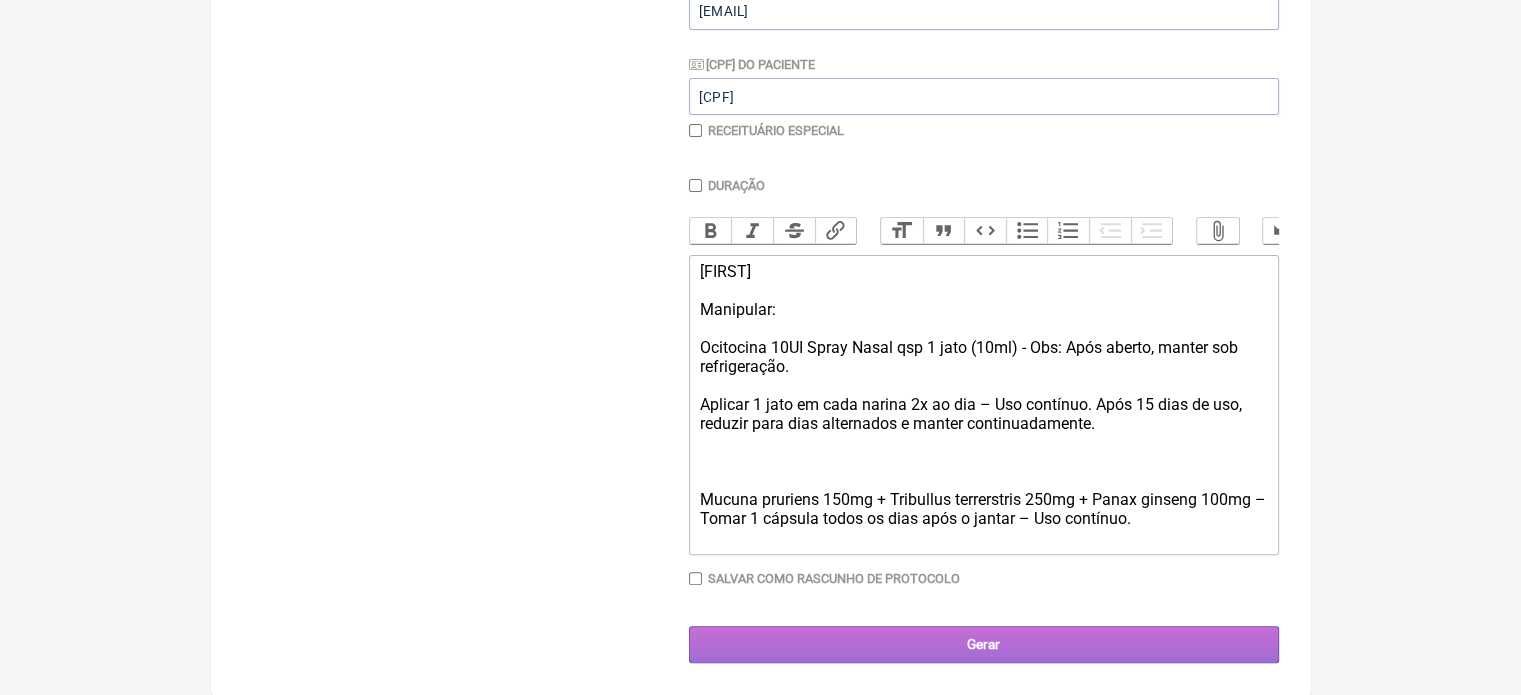 click on "Gerar" at bounding box center (984, 644) 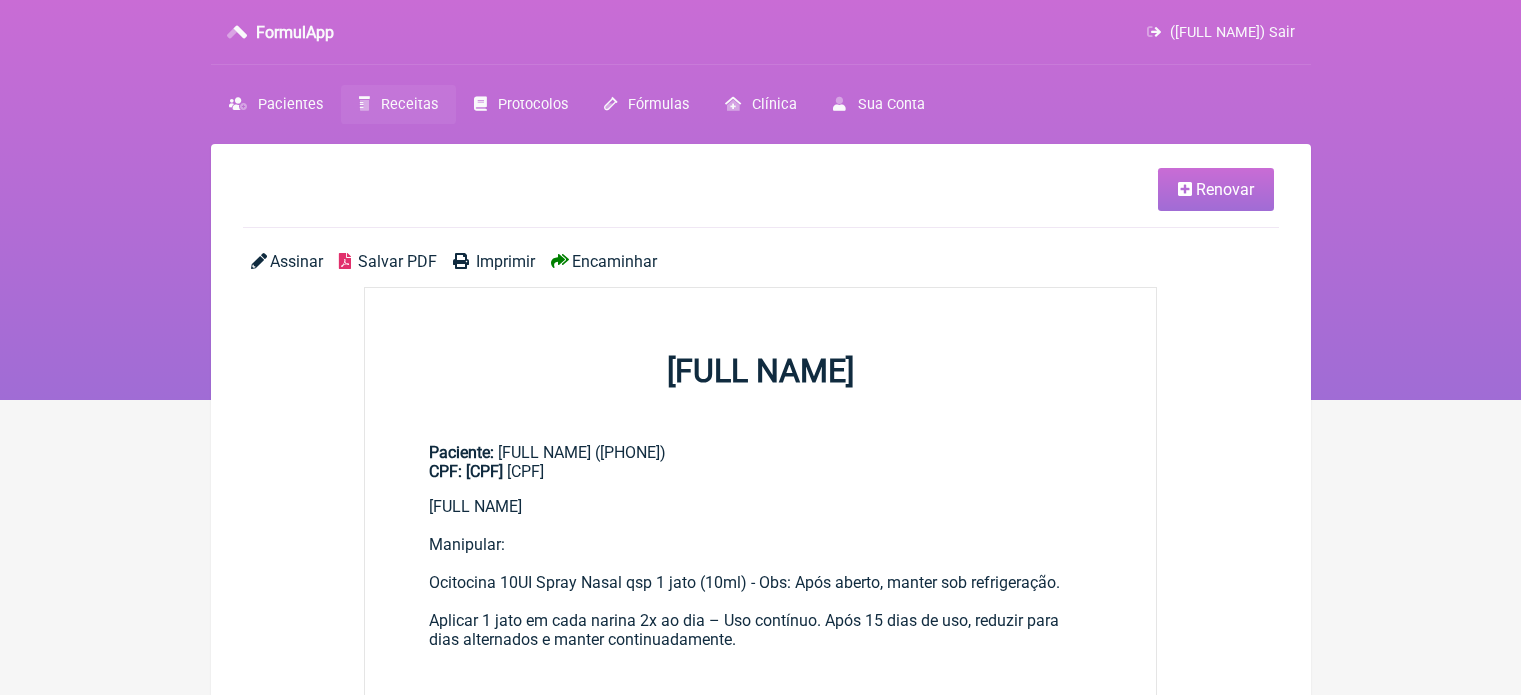 scroll, scrollTop: 0, scrollLeft: 0, axis: both 